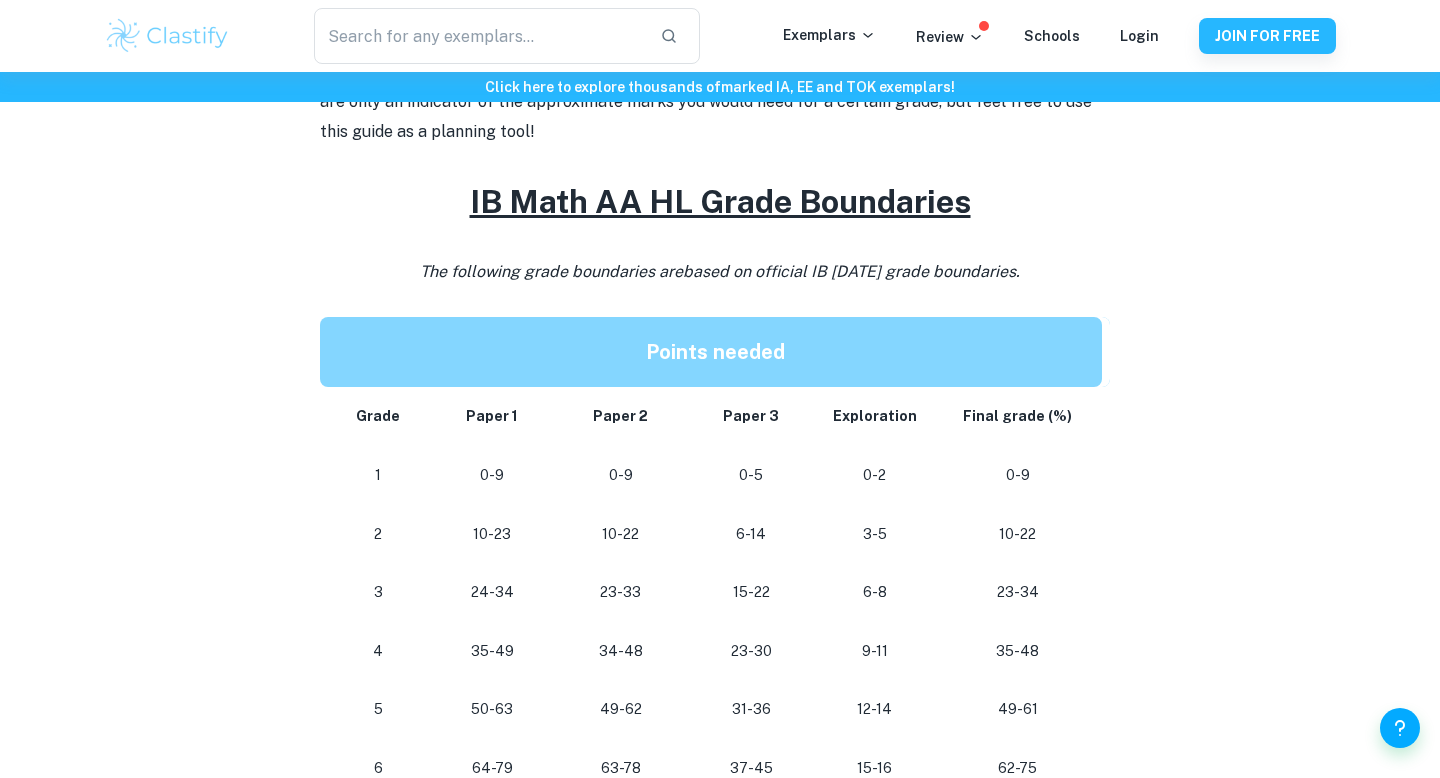scroll, scrollTop: 884, scrollLeft: 0, axis: vertical 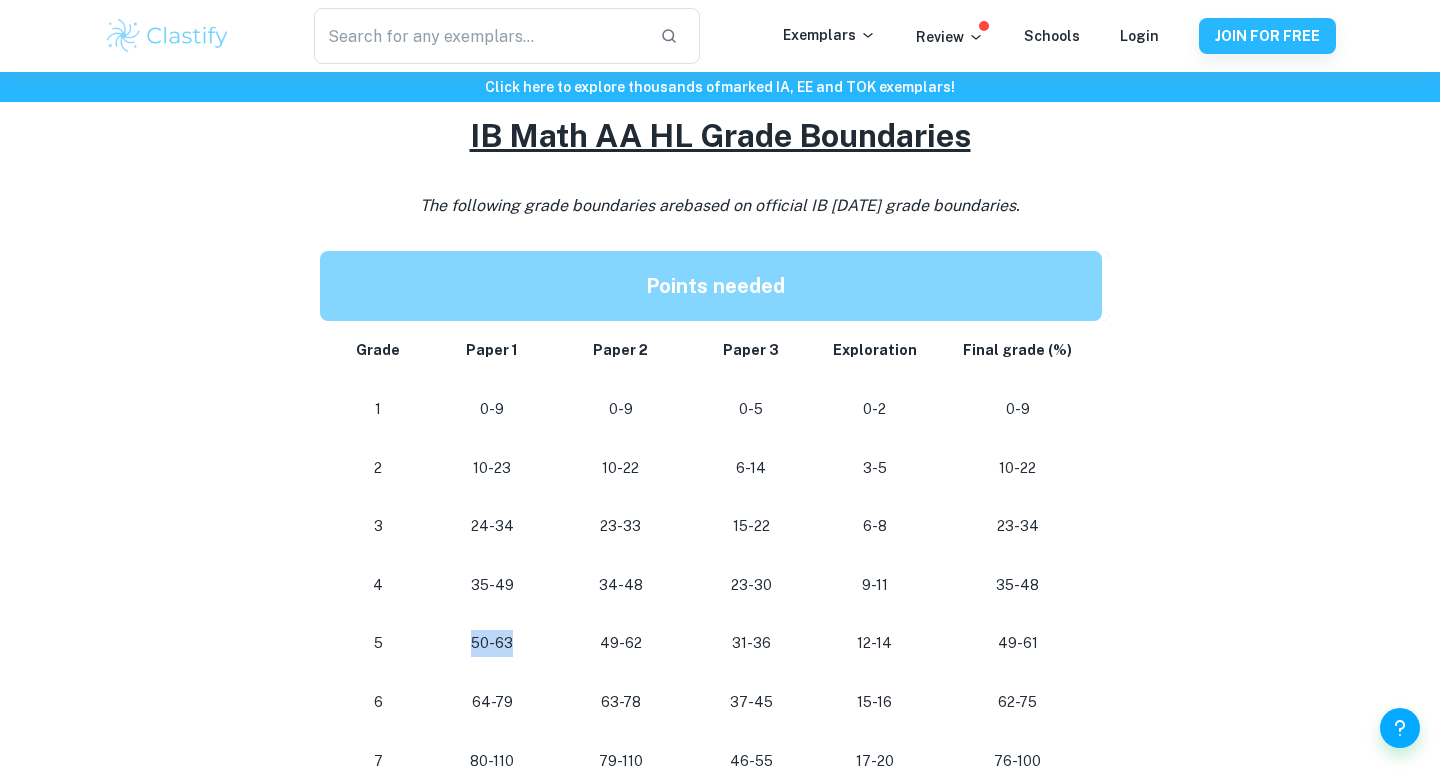 drag, startPoint x: 465, startPoint y: 646, endPoint x: 537, endPoint y: 644, distance: 72.02777 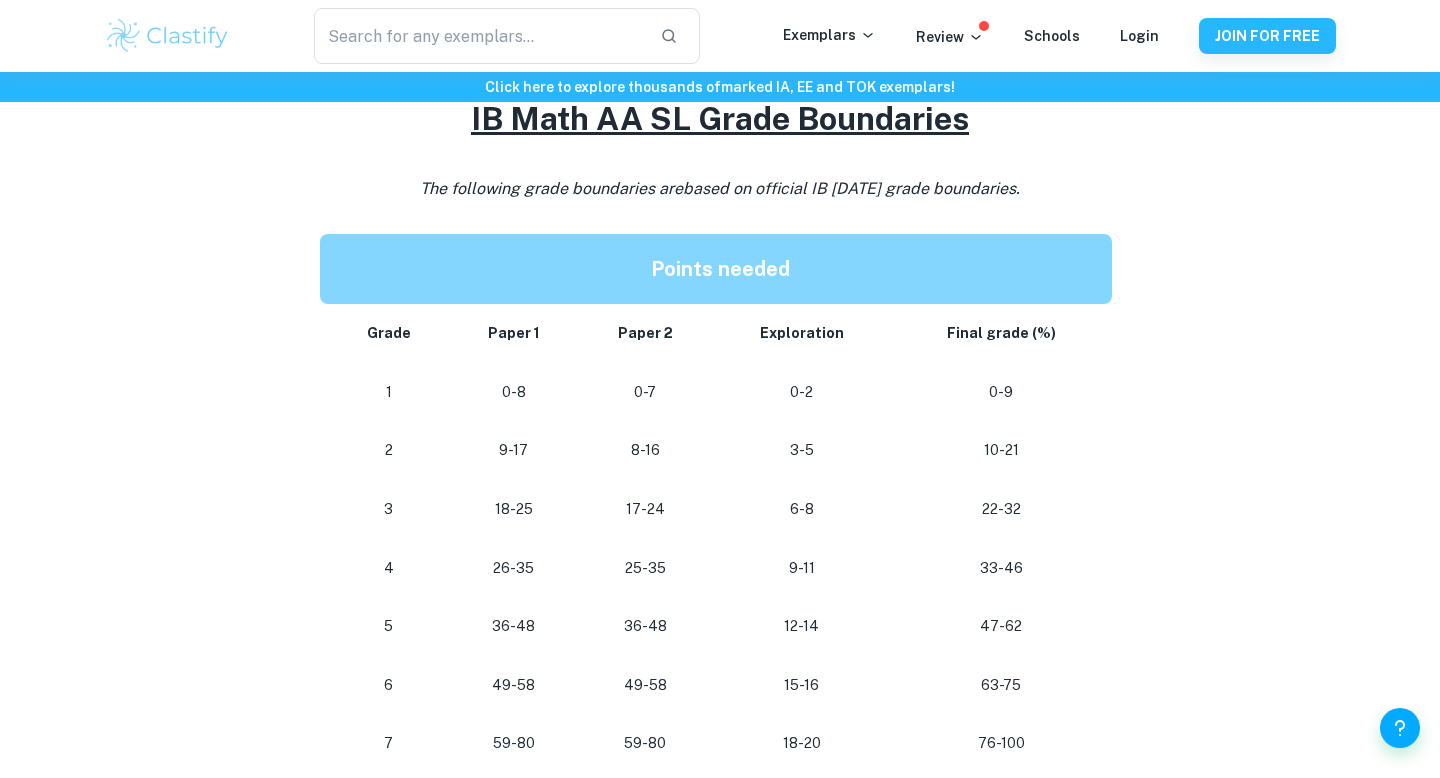 scroll, scrollTop: 1629, scrollLeft: 0, axis: vertical 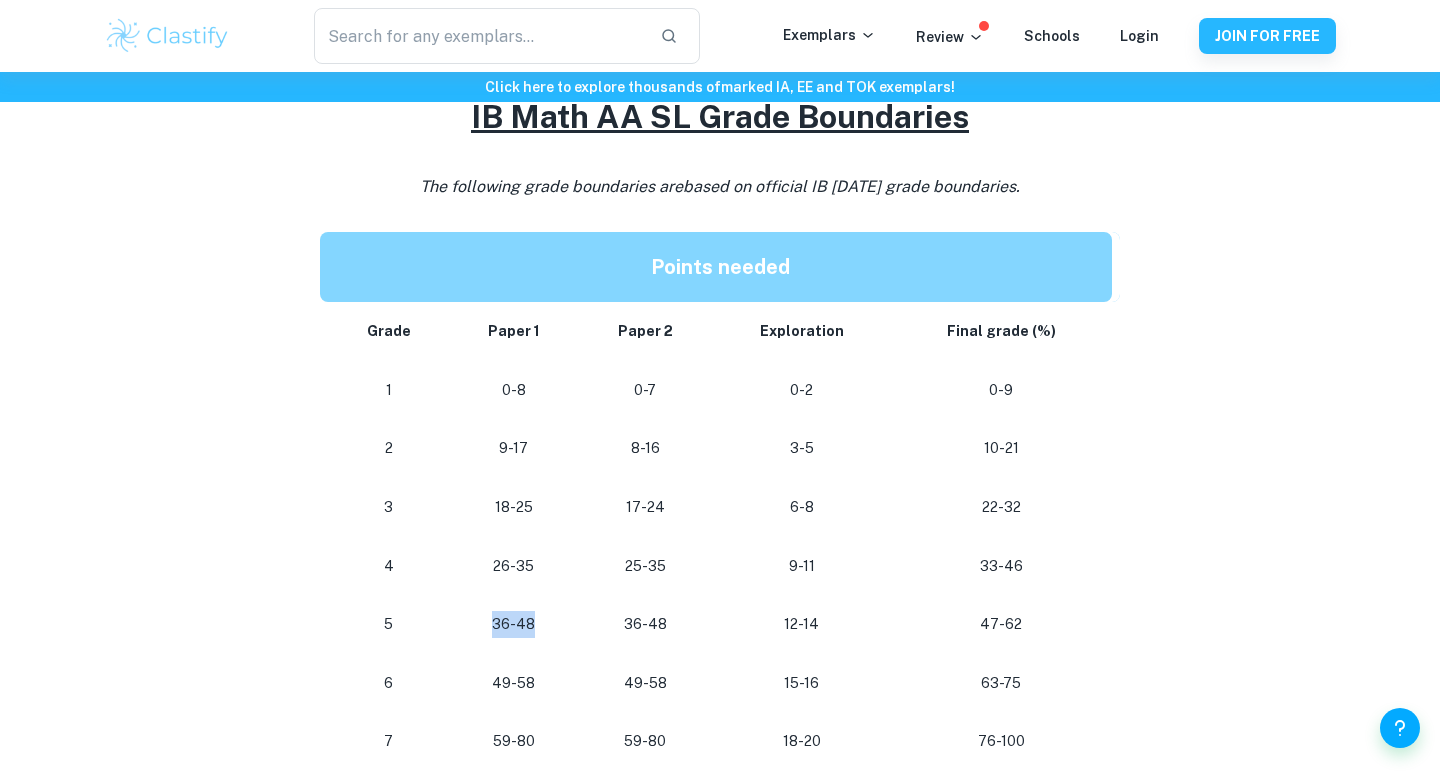 drag, startPoint x: 490, startPoint y: 632, endPoint x: 550, endPoint y: 632, distance: 60 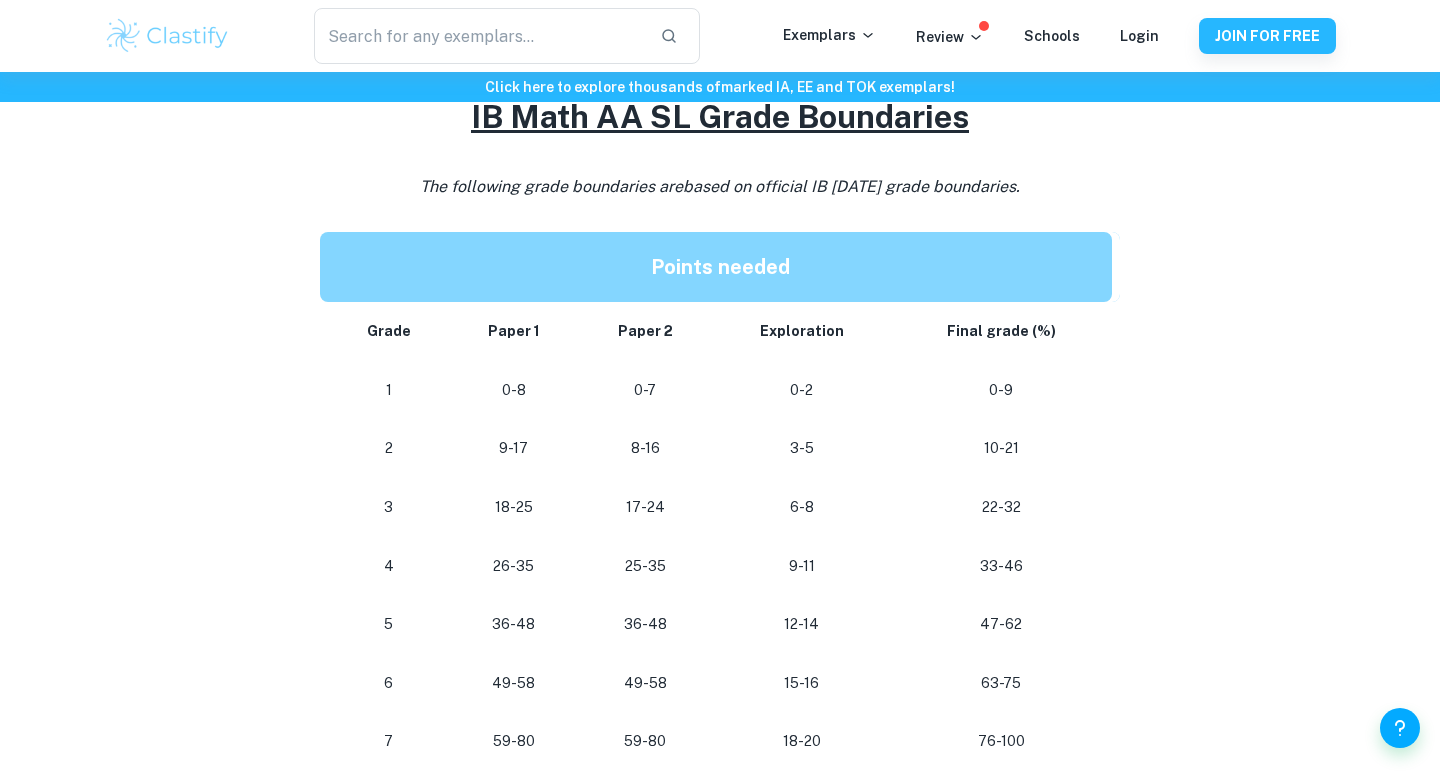 click on "36-48" at bounding box center (513, 624) 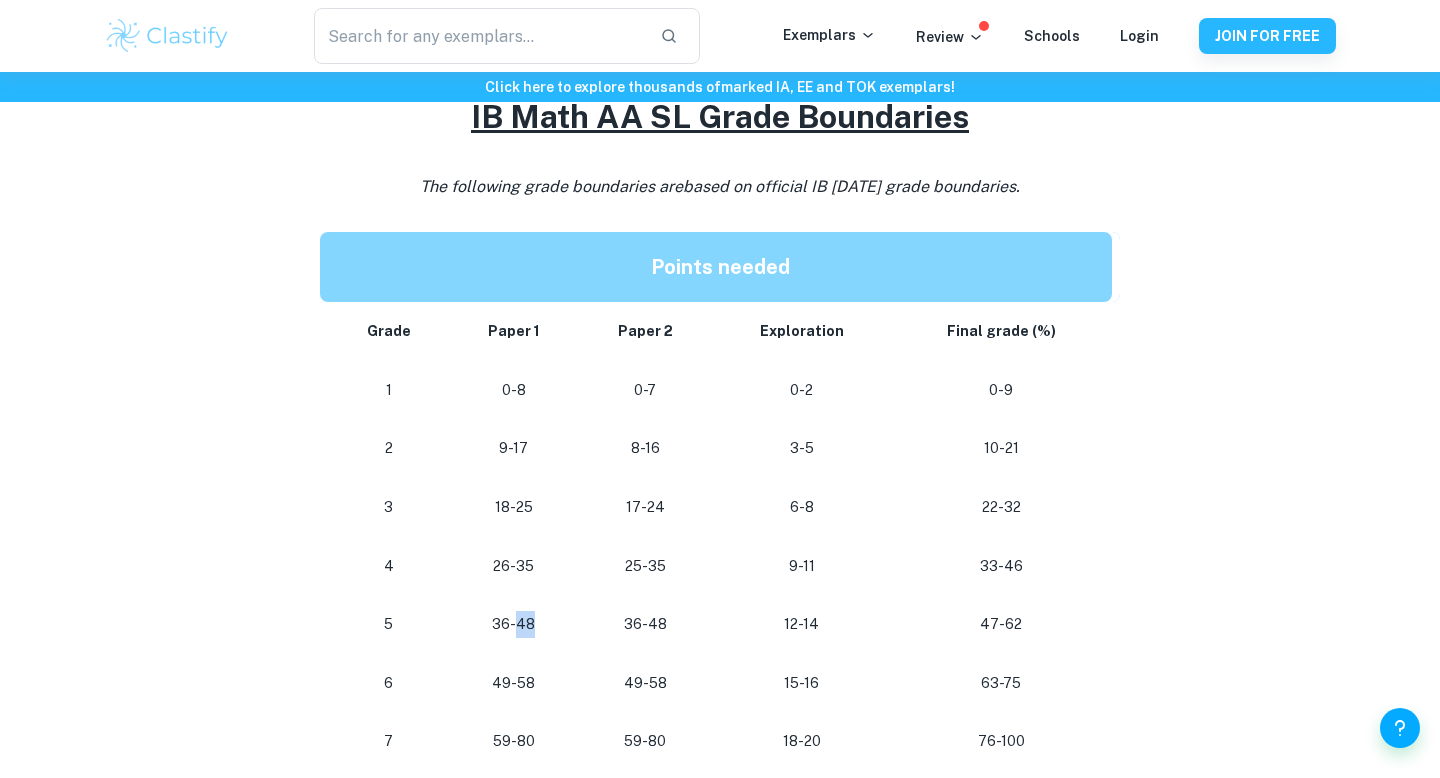 click on "36-48" at bounding box center (513, 624) 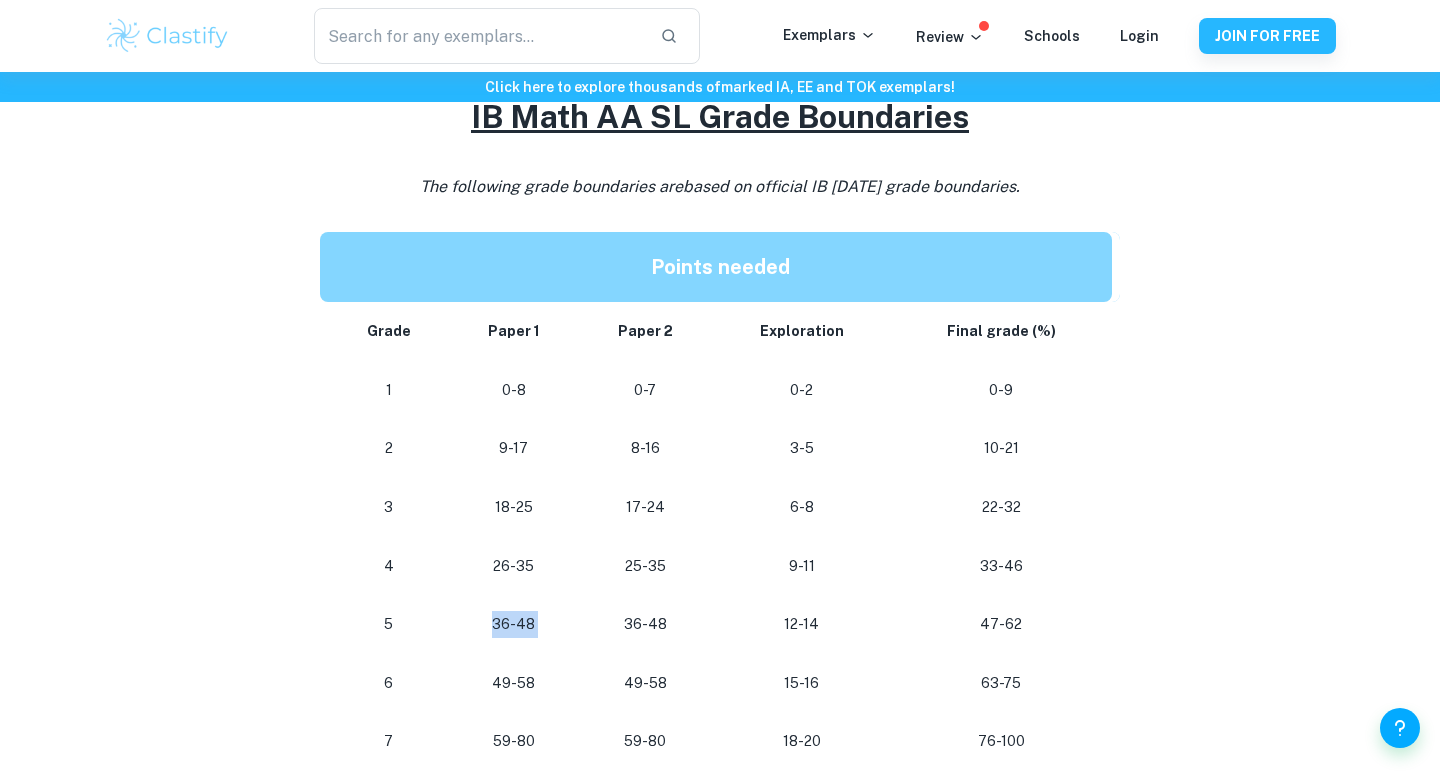 click on "36-48" at bounding box center (513, 624) 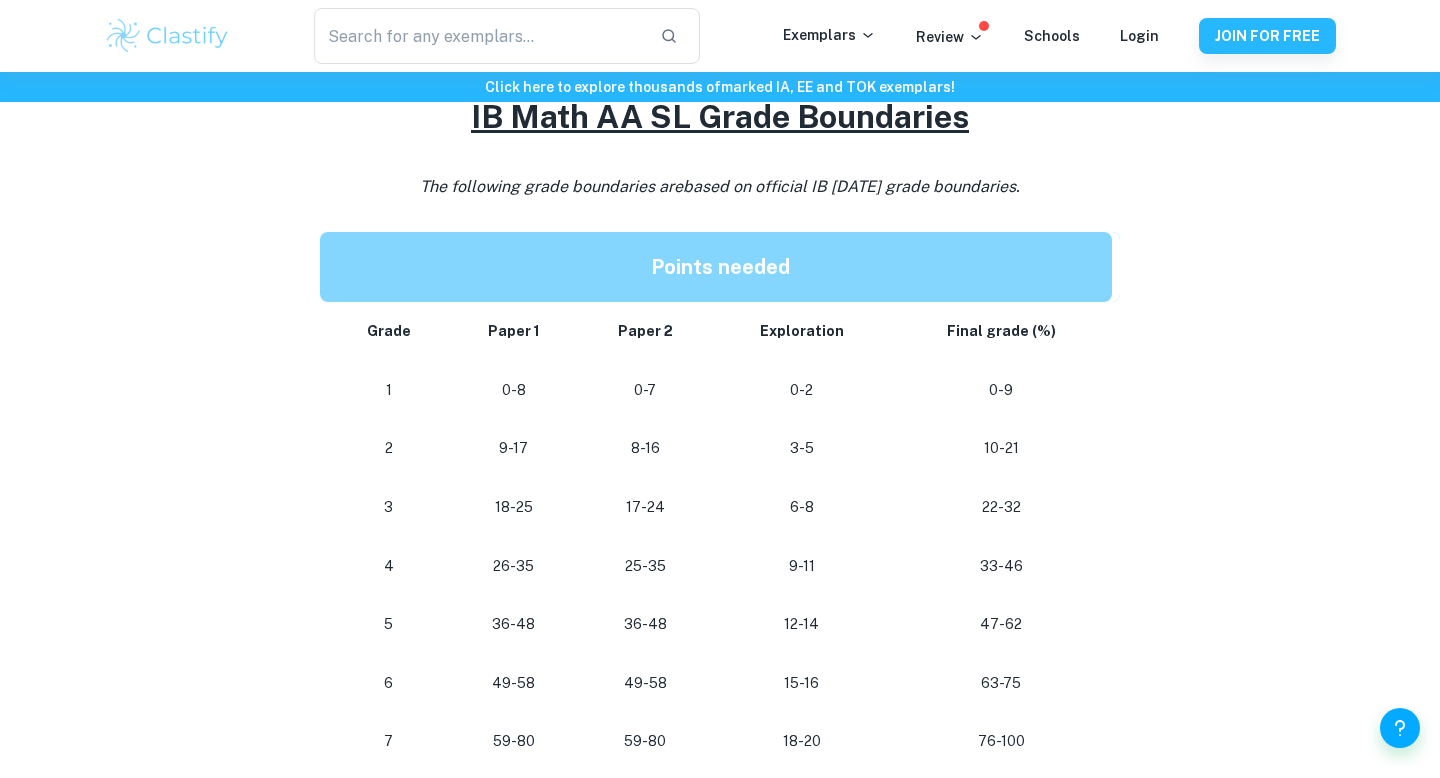scroll, scrollTop: 1689, scrollLeft: 0, axis: vertical 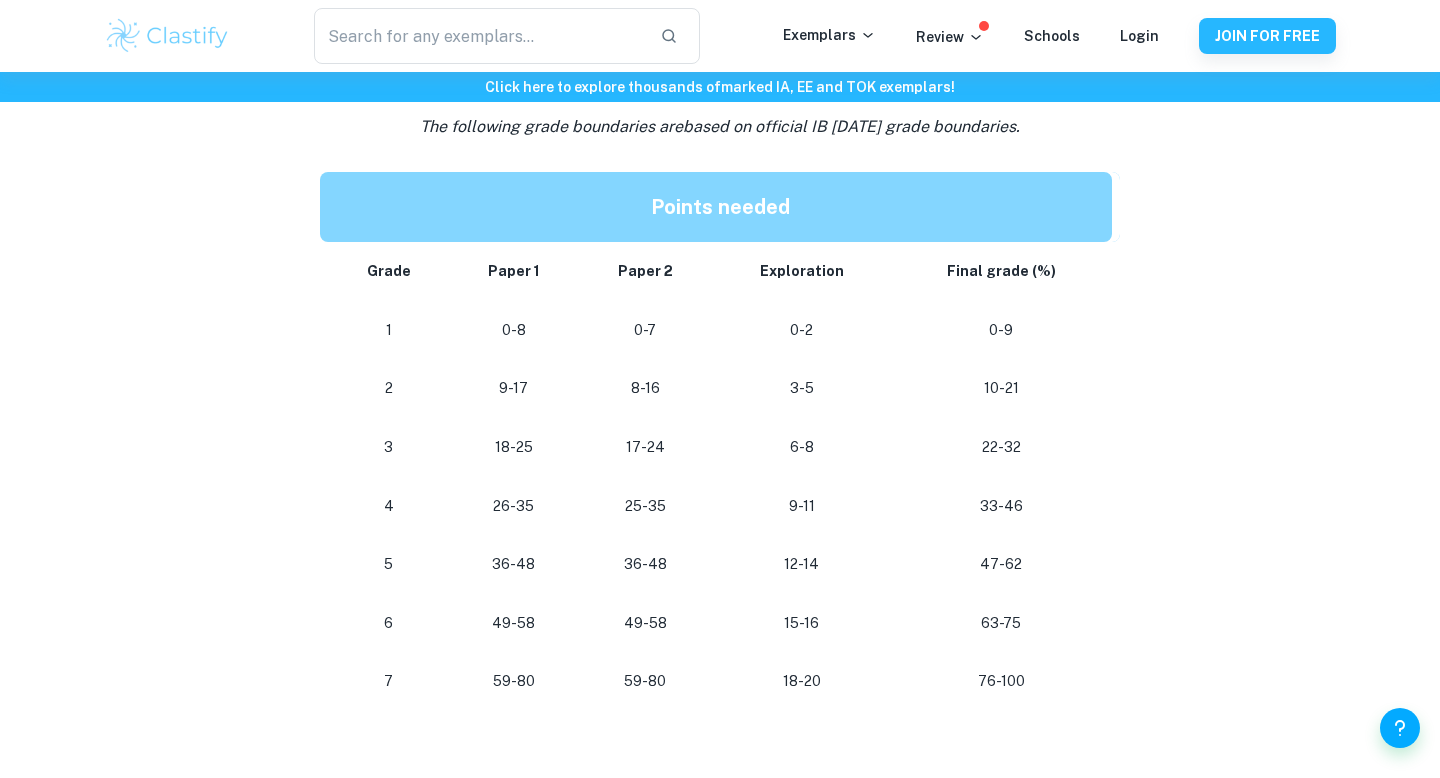 click on "49-58" at bounding box center (645, 623) 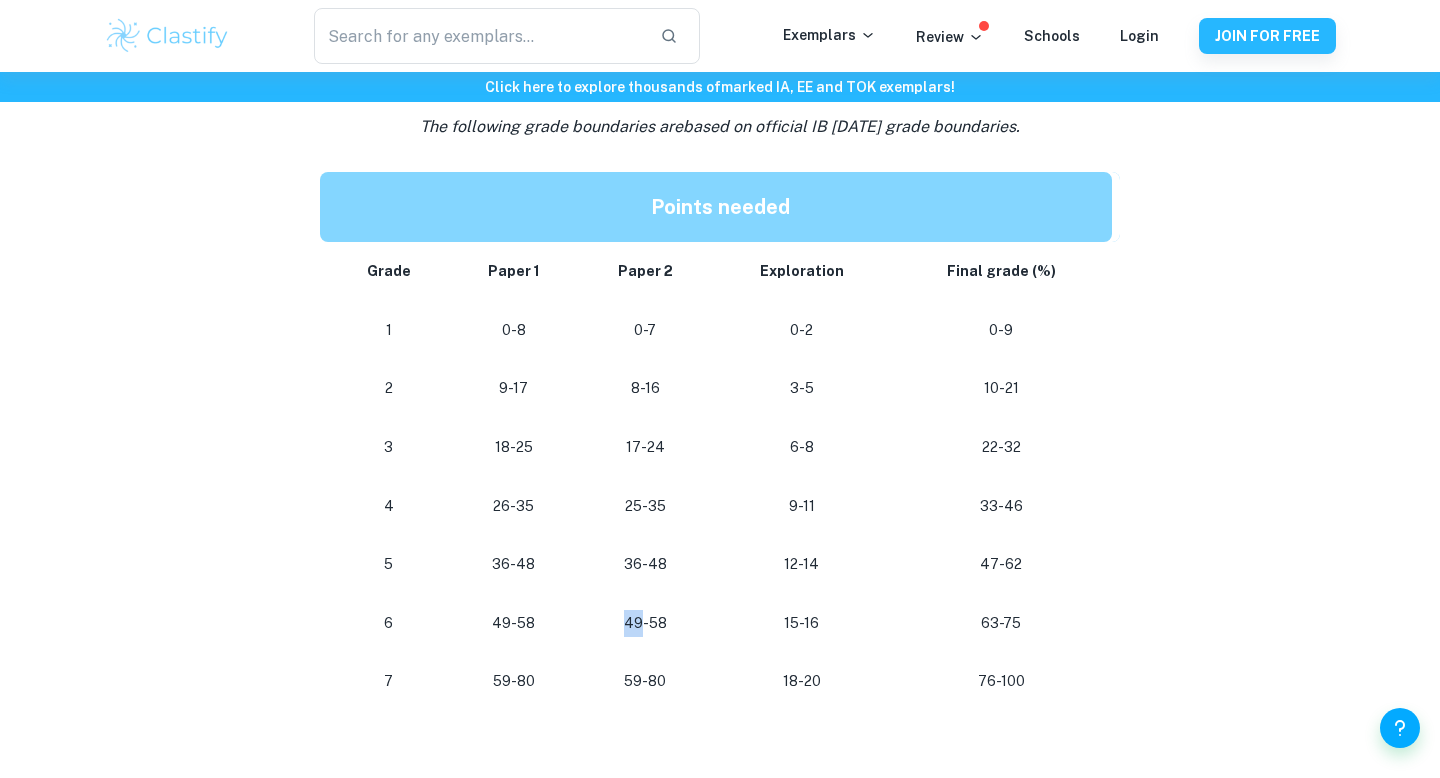 click on "49-58" at bounding box center (645, 623) 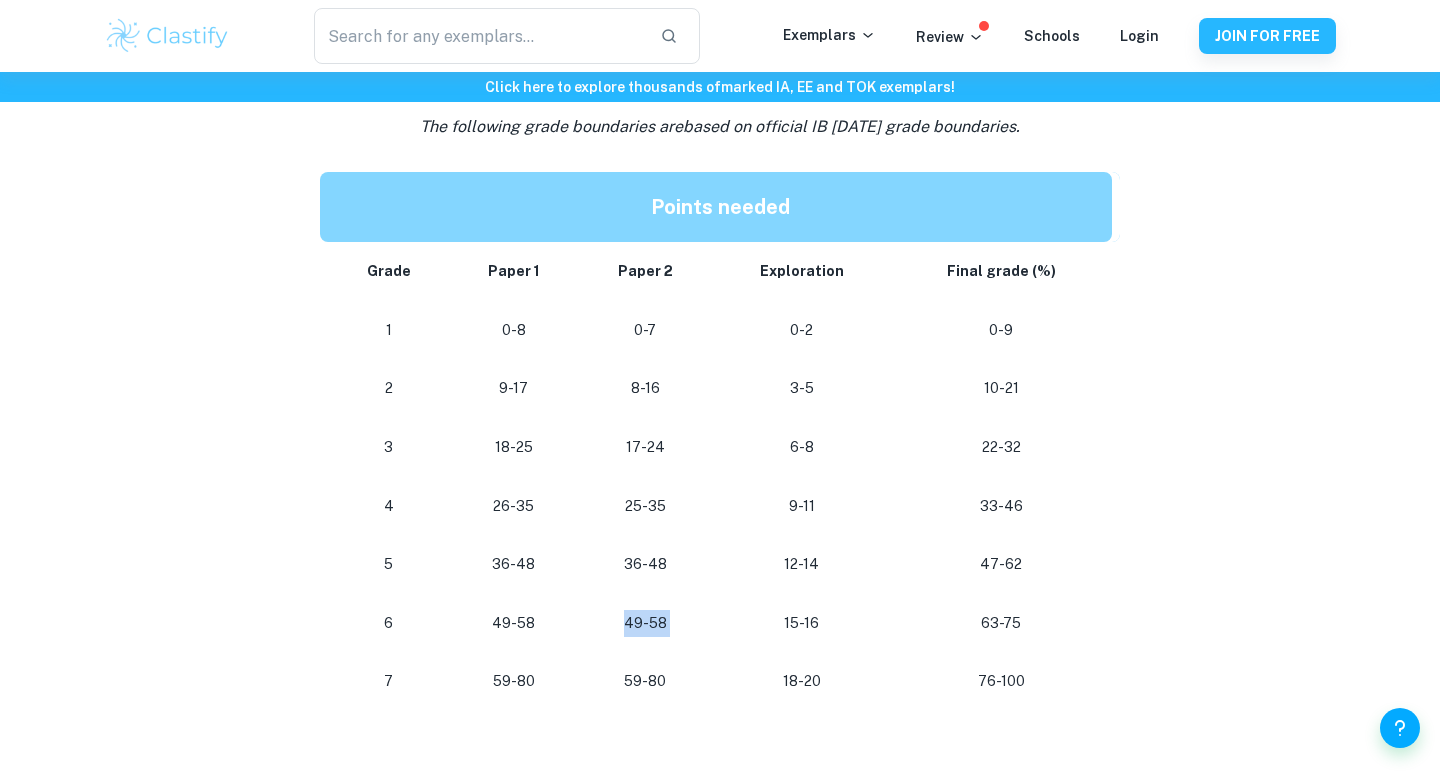 click on "49-58" at bounding box center [645, 623] 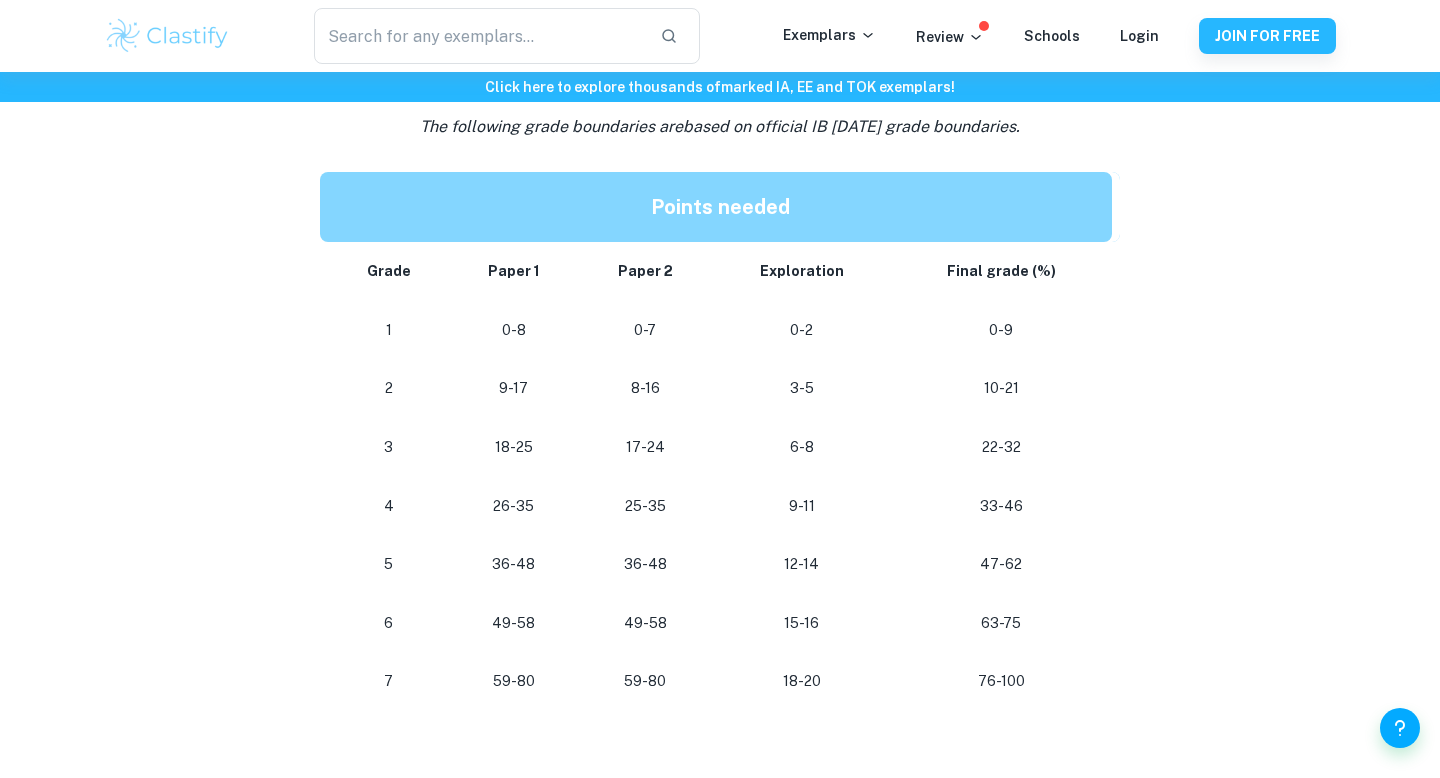 click on "59-80" at bounding box center [645, 681] 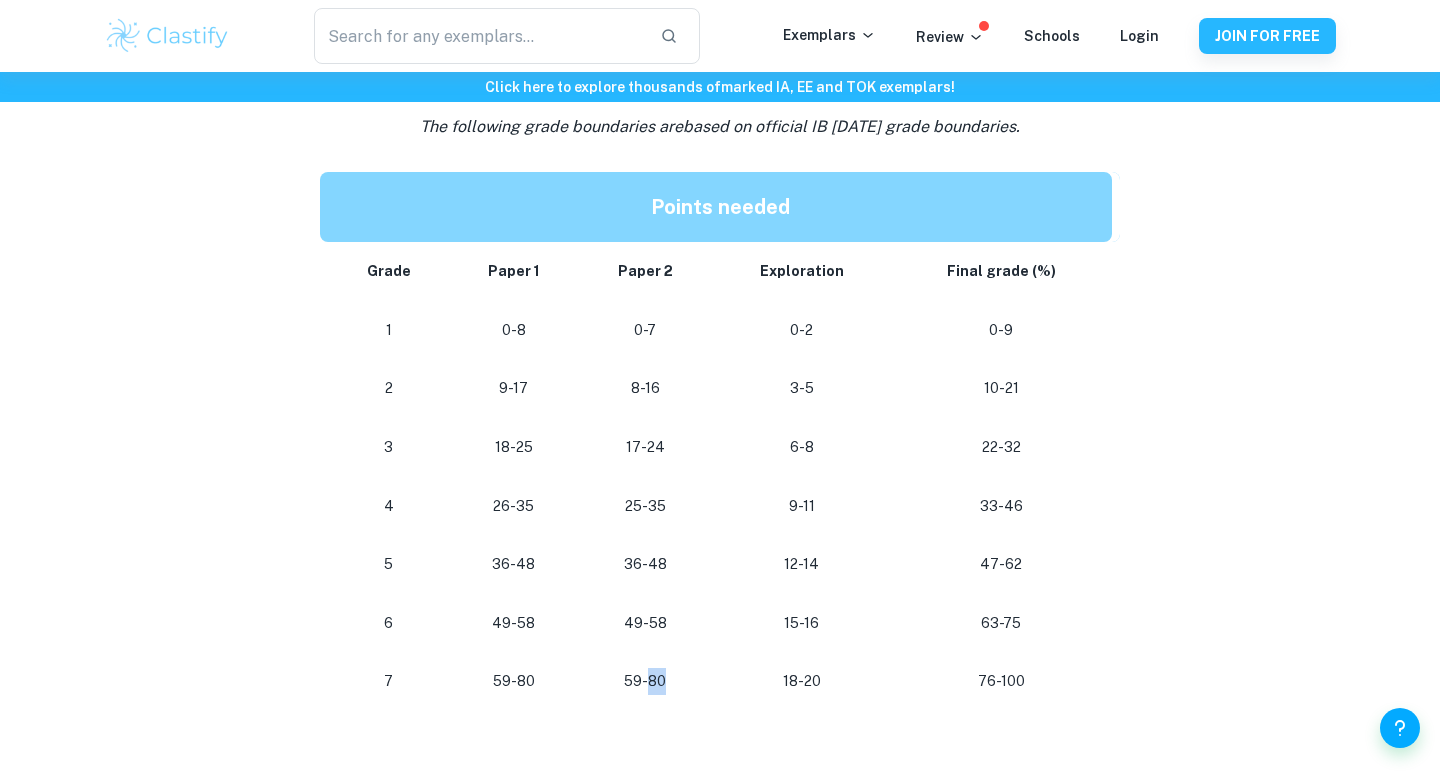 click on "59-80" at bounding box center (645, 681) 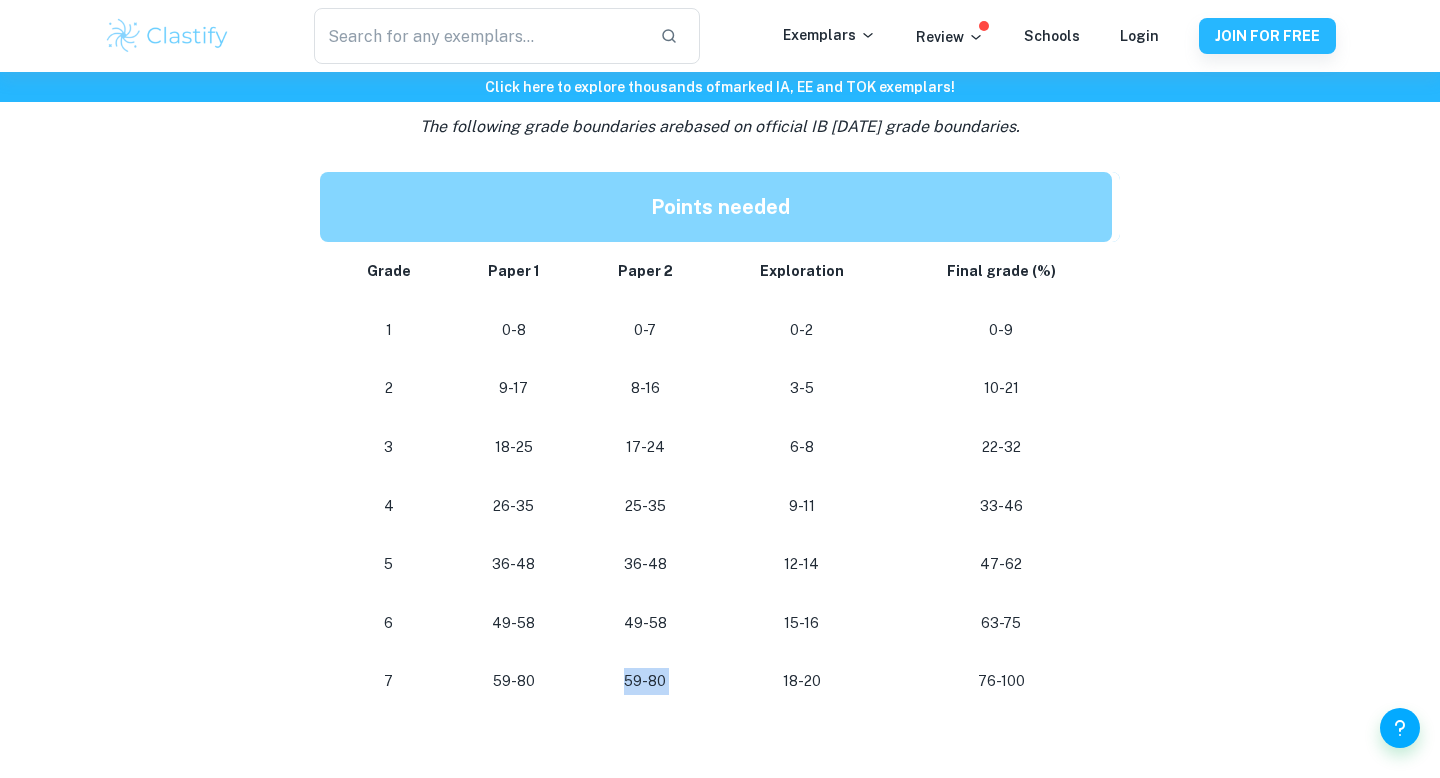 click on "59-80" at bounding box center [645, 681] 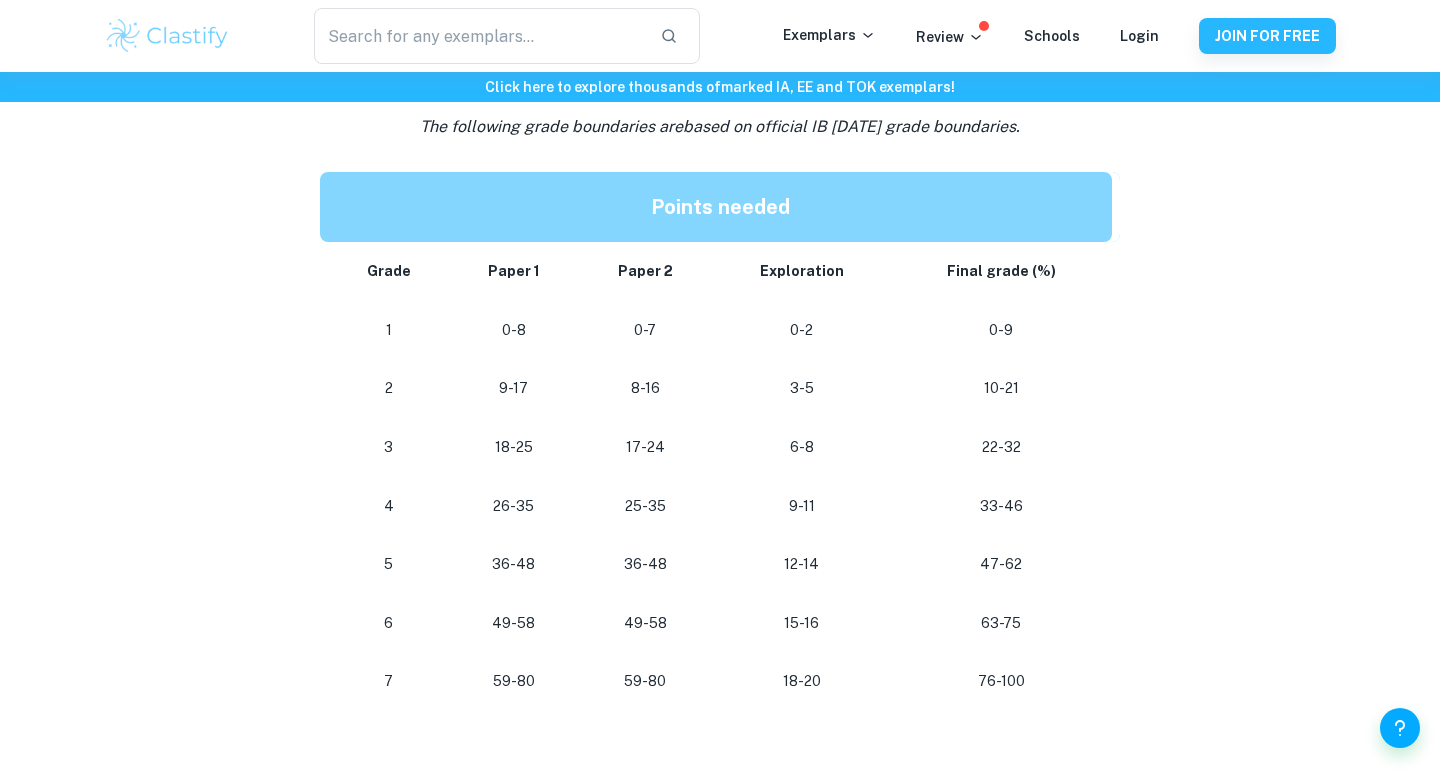 click on "59-80" at bounding box center (645, 681) 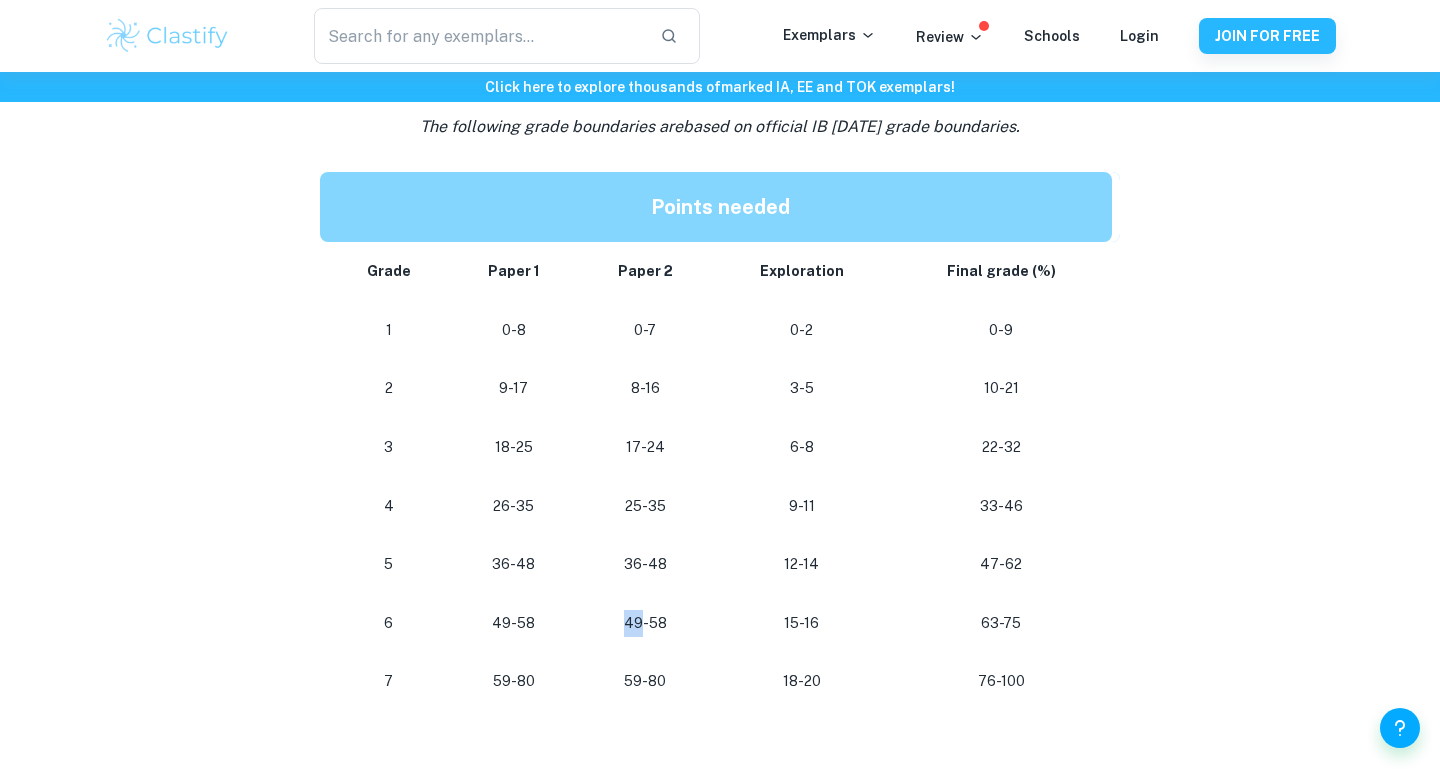 click on "49-58" at bounding box center [645, 623] 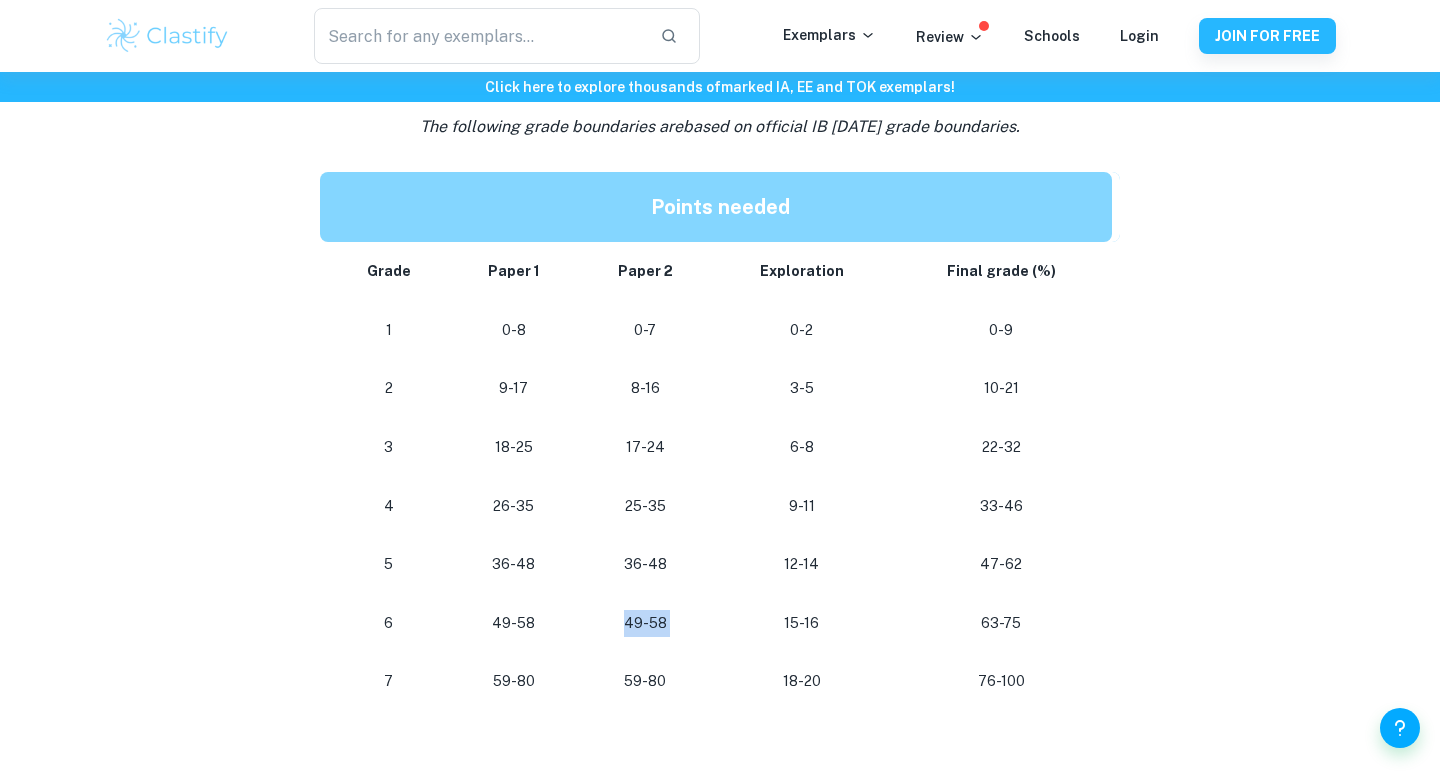 click on "49-58" at bounding box center [645, 623] 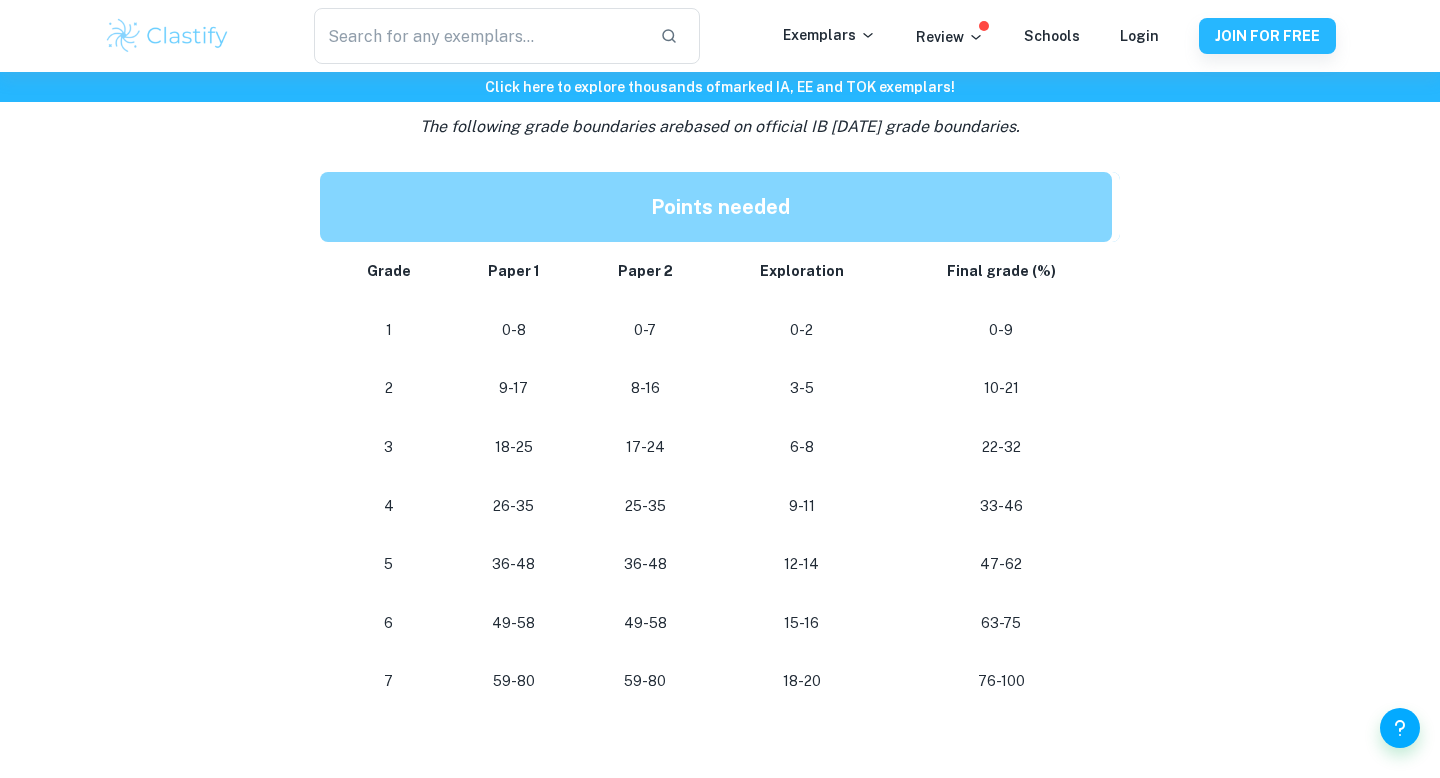 click on "18-20" at bounding box center (801, 681) 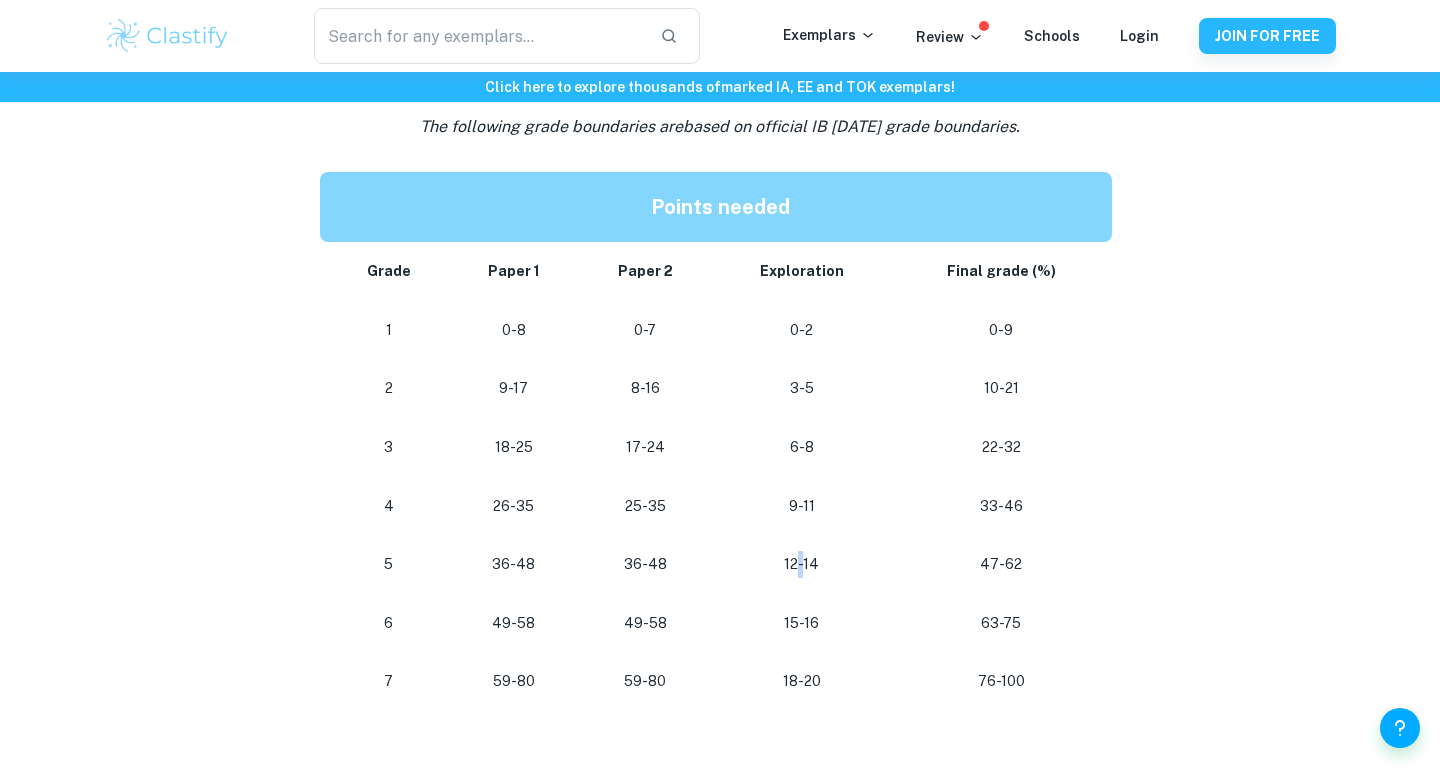 click on "12-14" at bounding box center (801, 564) 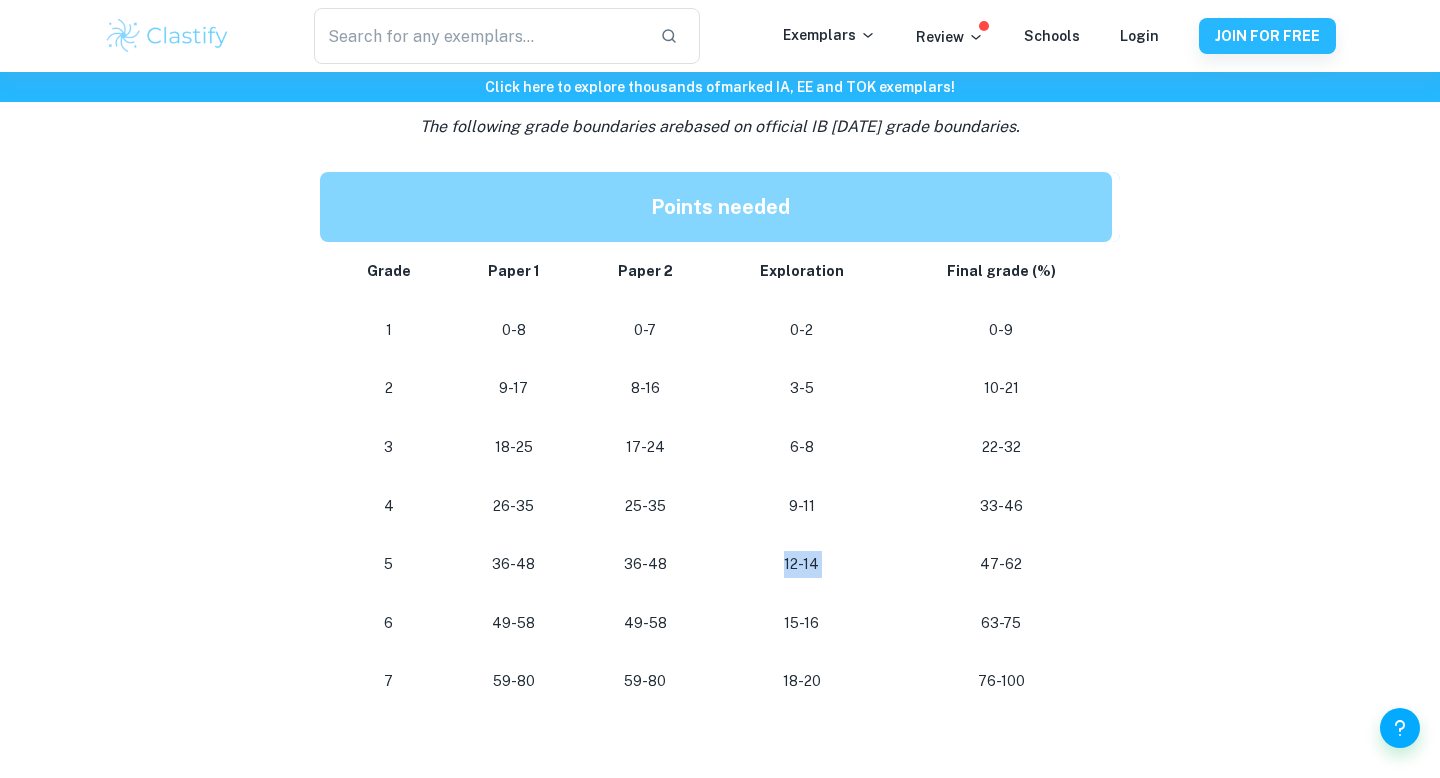 click on "12-14" at bounding box center [801, 564] 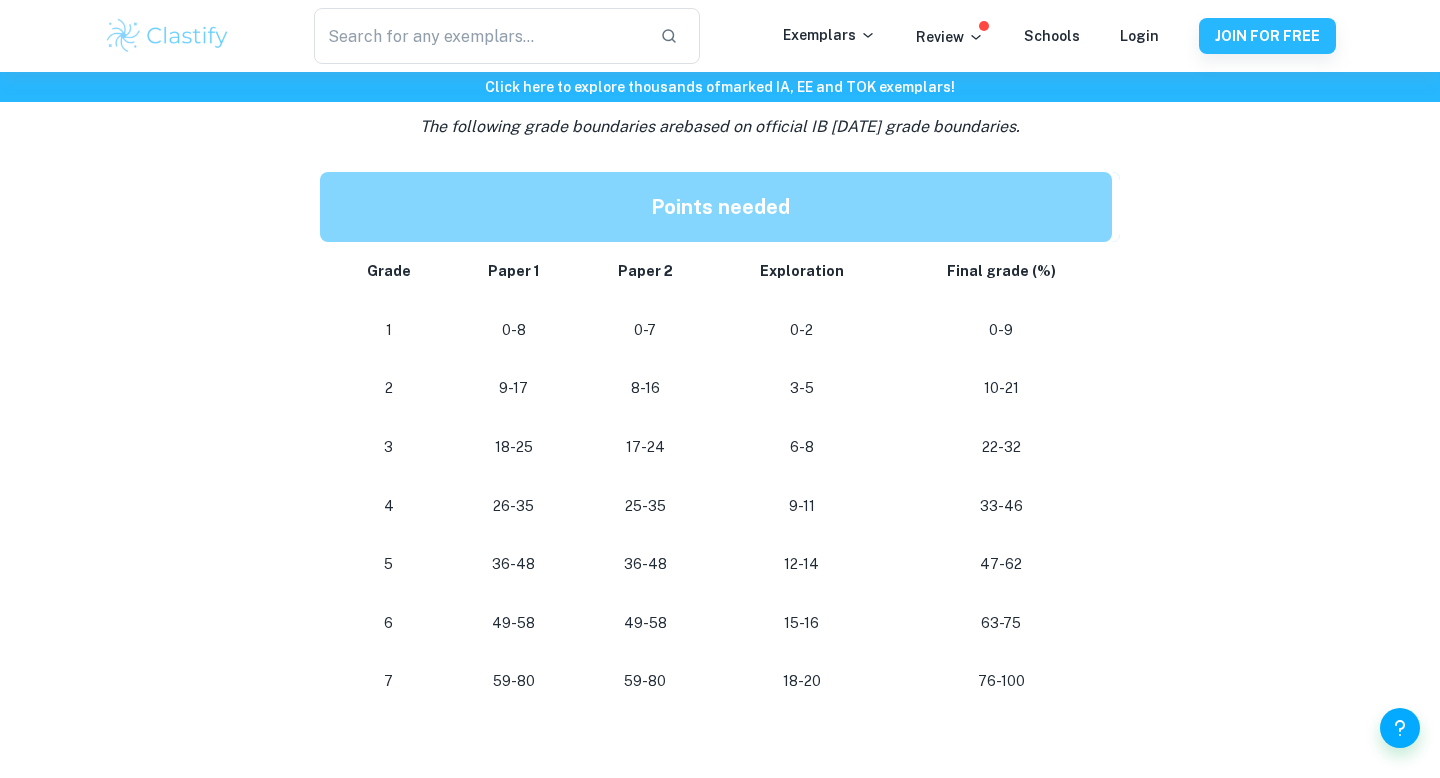 click on "63-75" at bounding box center (1001, 623) 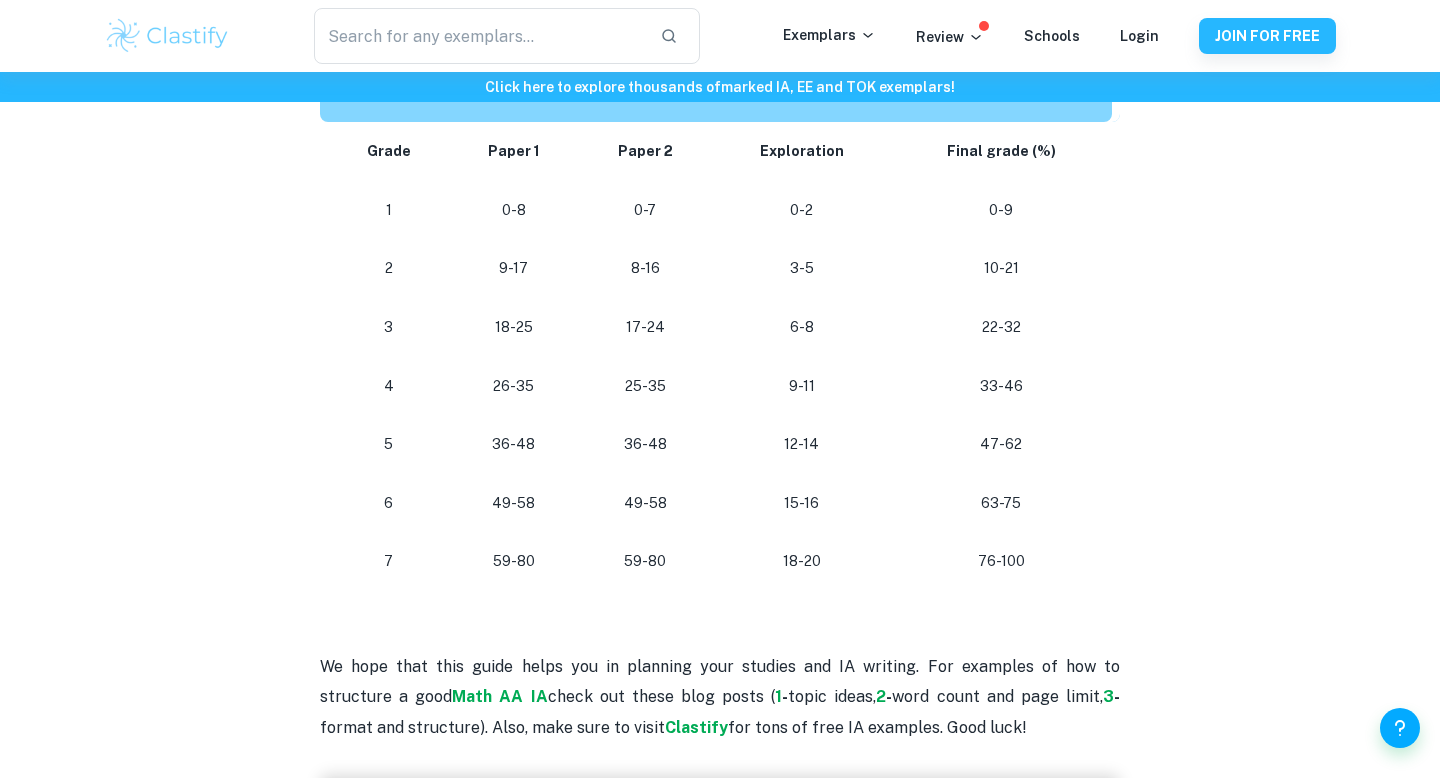 scroll, scrollTop: 1805, scrollLeft: 0, axis: vertical 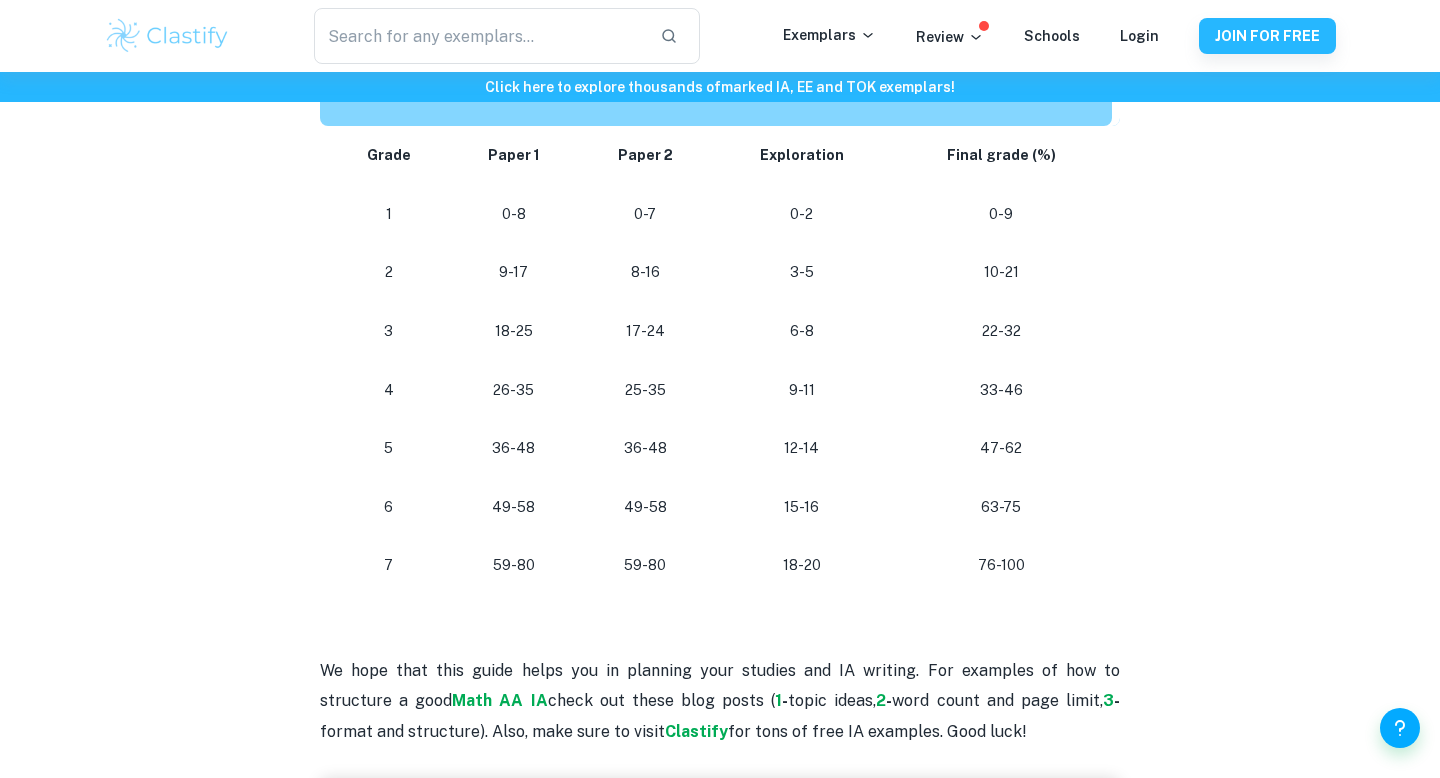 click on "26-35" at bounding box center [513, 390] 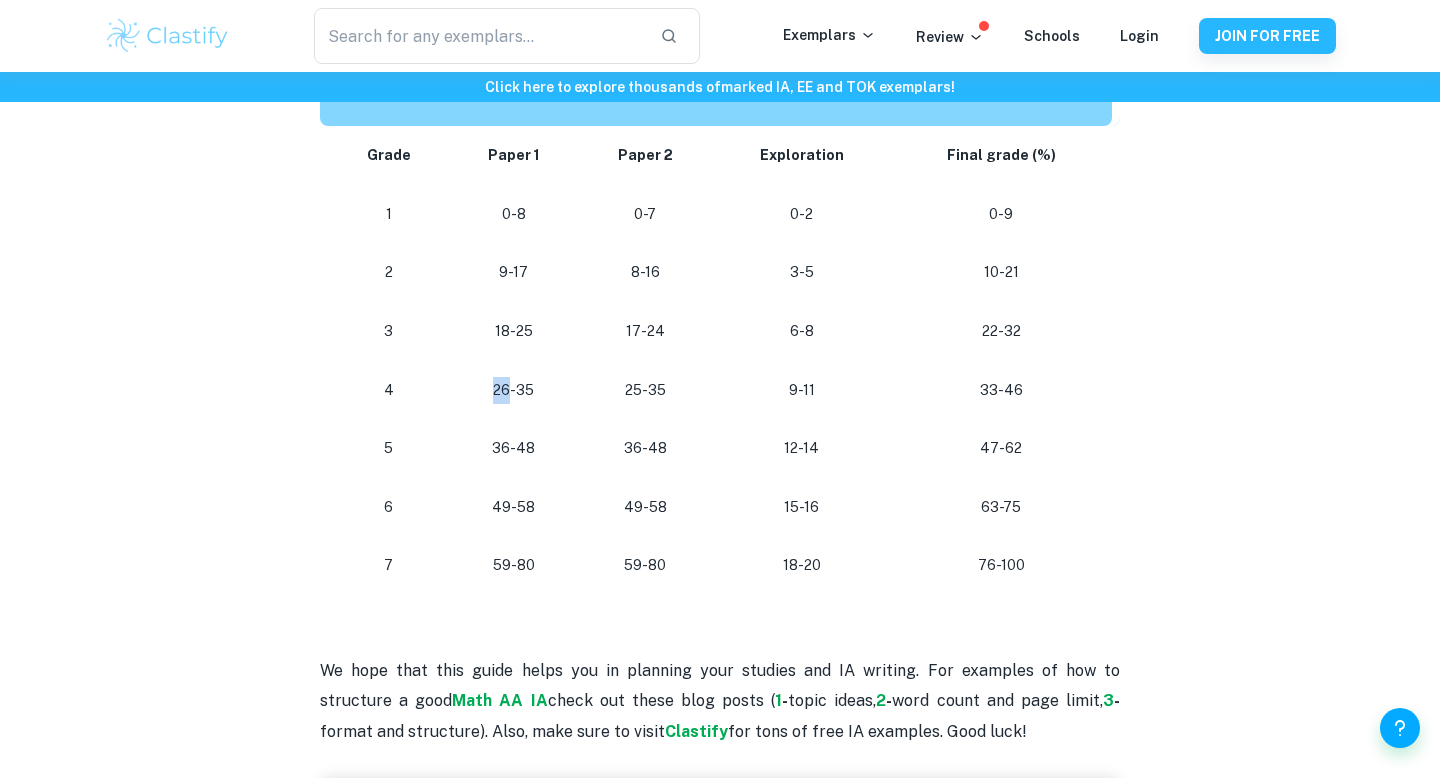 click on "26-35" at bounding box center (513, 390) 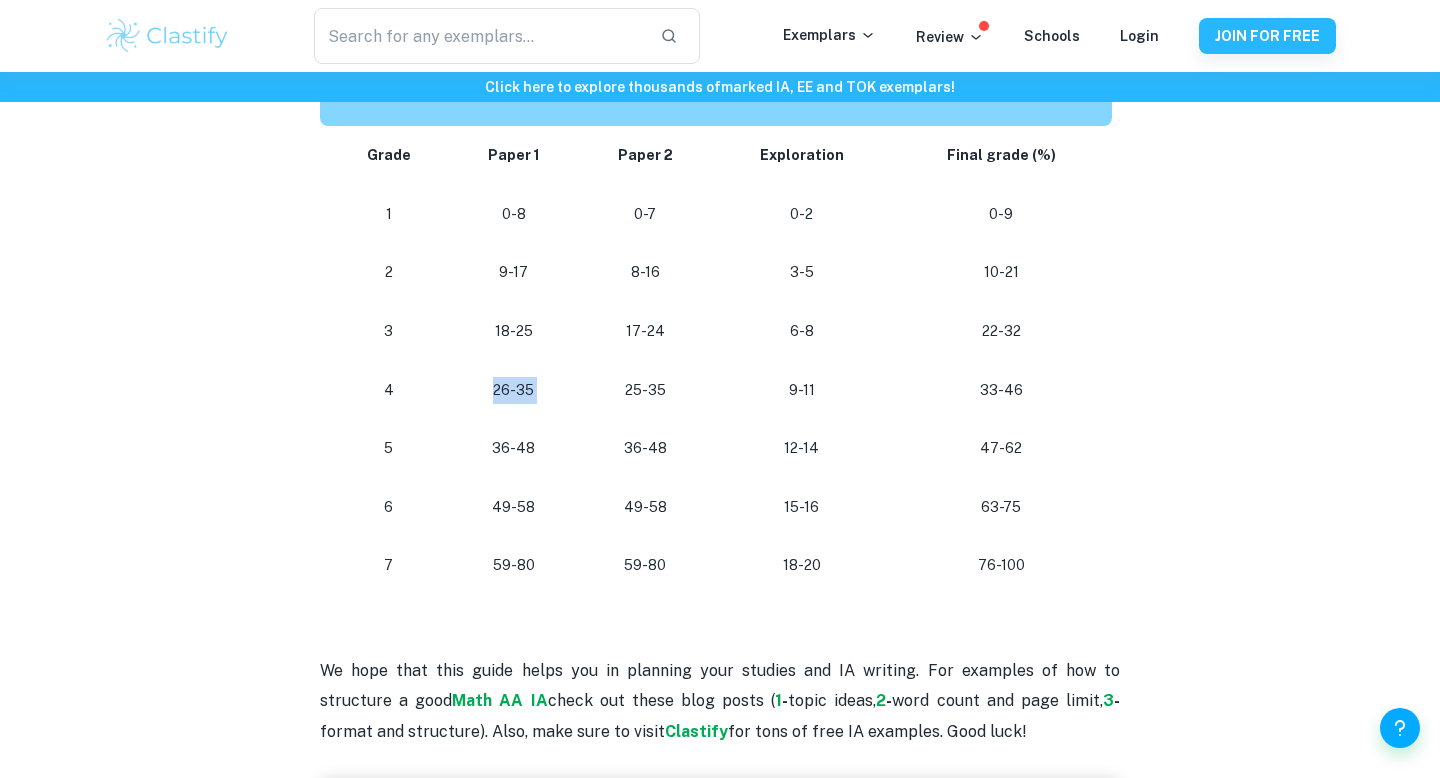 click on "26-35" at bounding box center (513, 390) 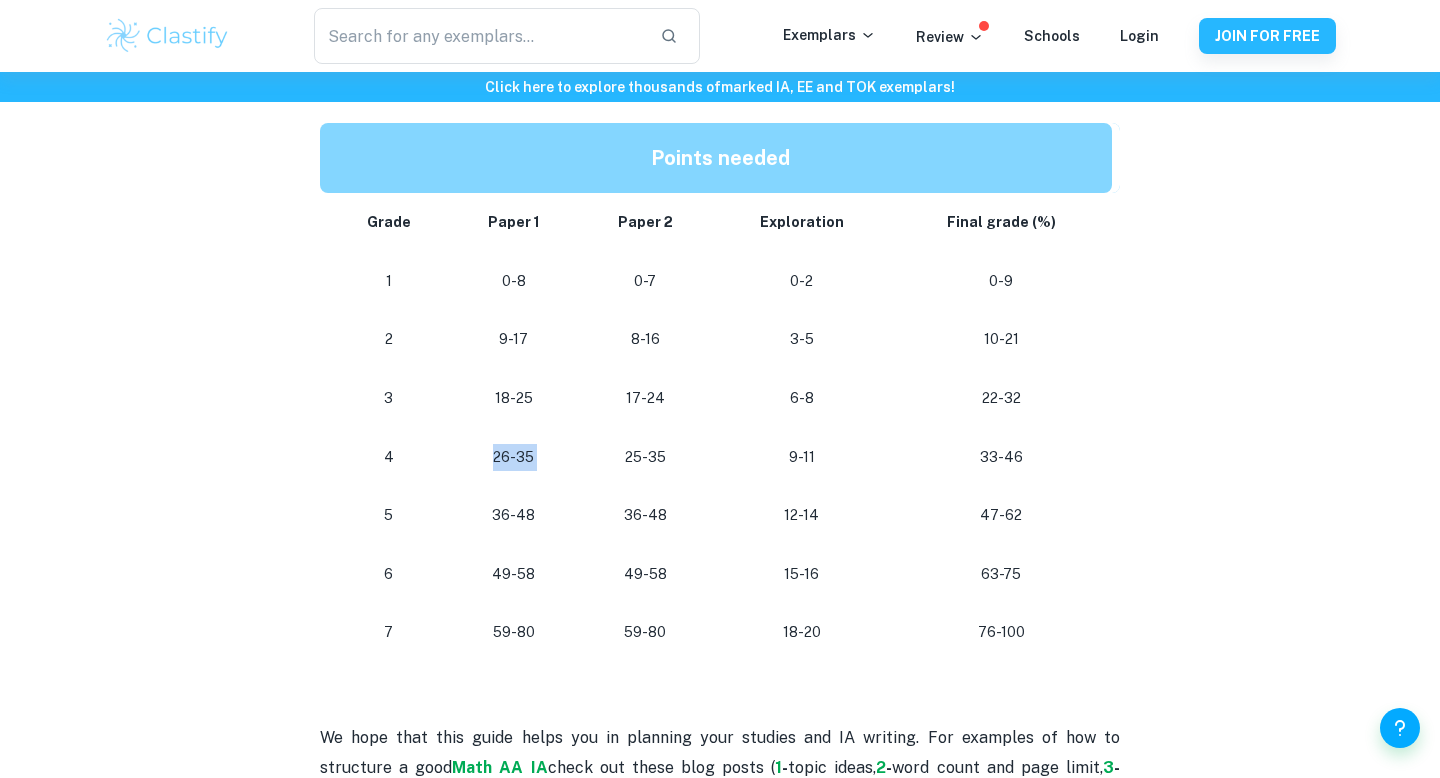 scroll, scrollTop: 1741, scrollLeft: 0, axis: vertical 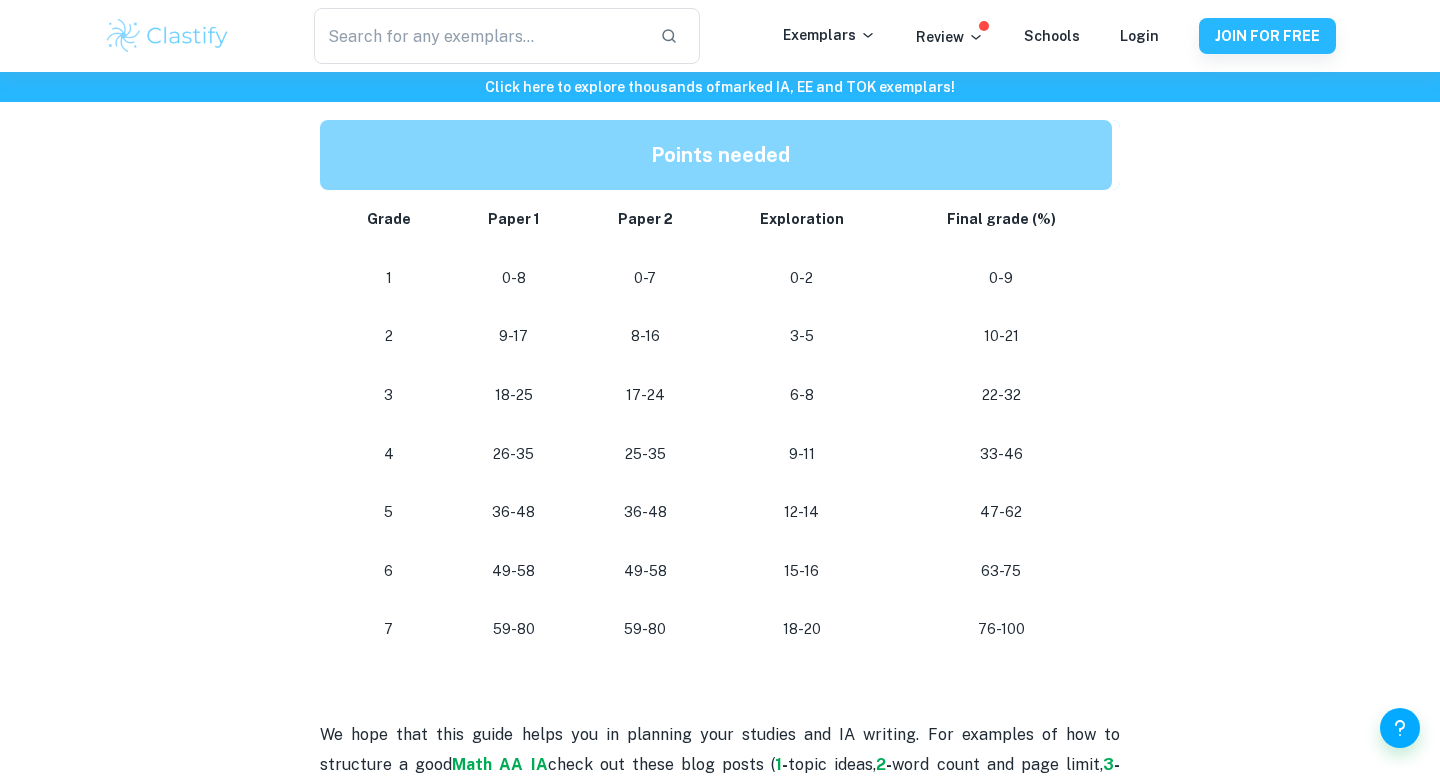 click on "18-25" at bounding box center [513, 395] 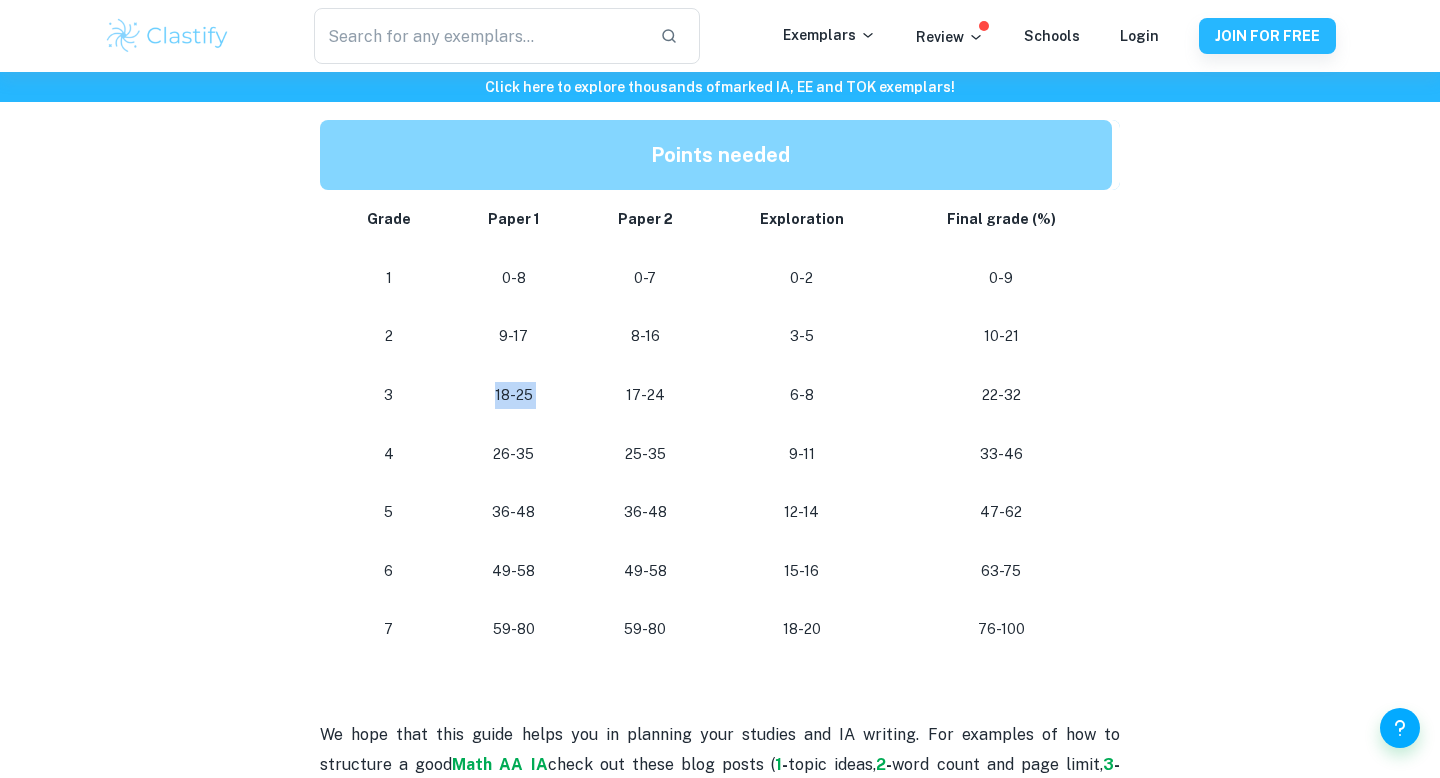 click on "18-25" at bounding box center [513, 395] 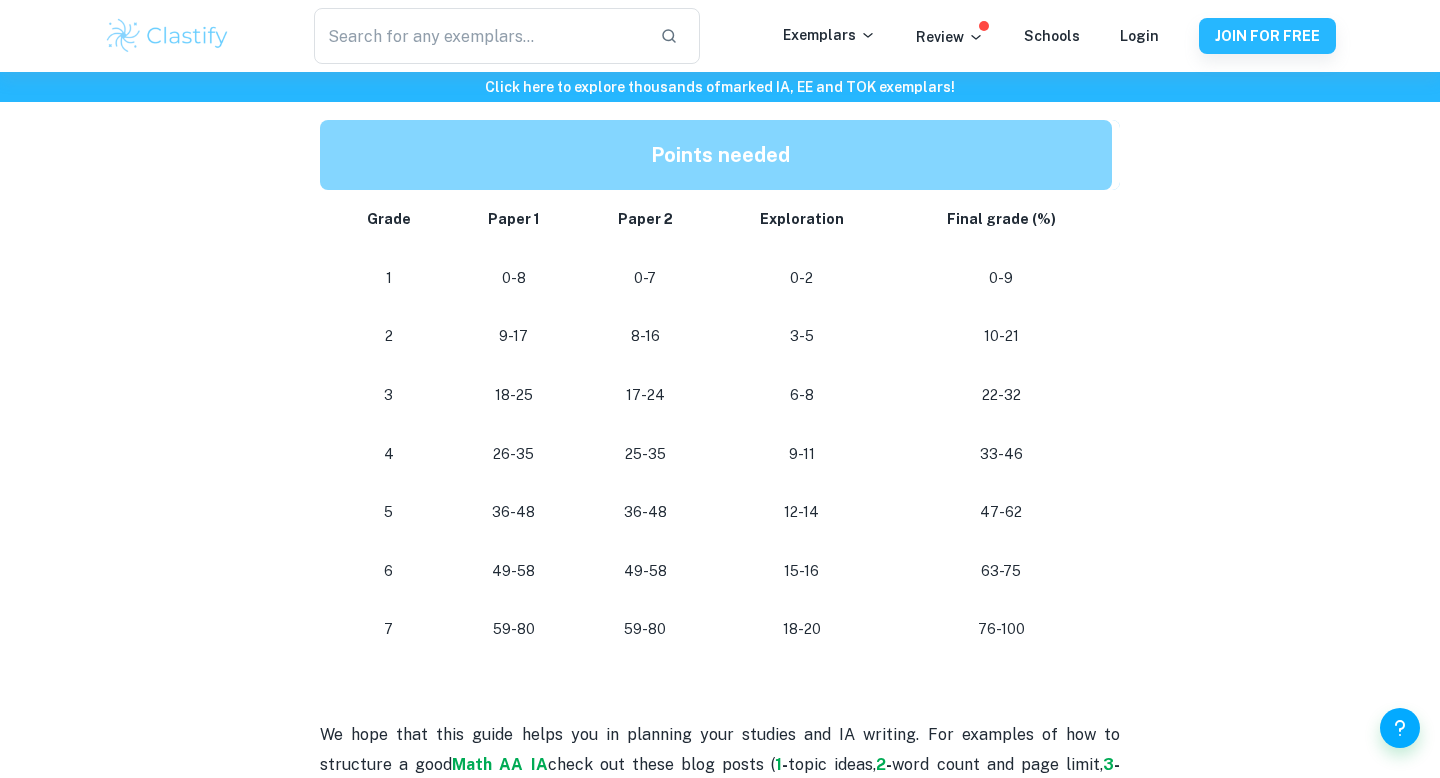 click on "26-35" at bounding box center [513, 454] 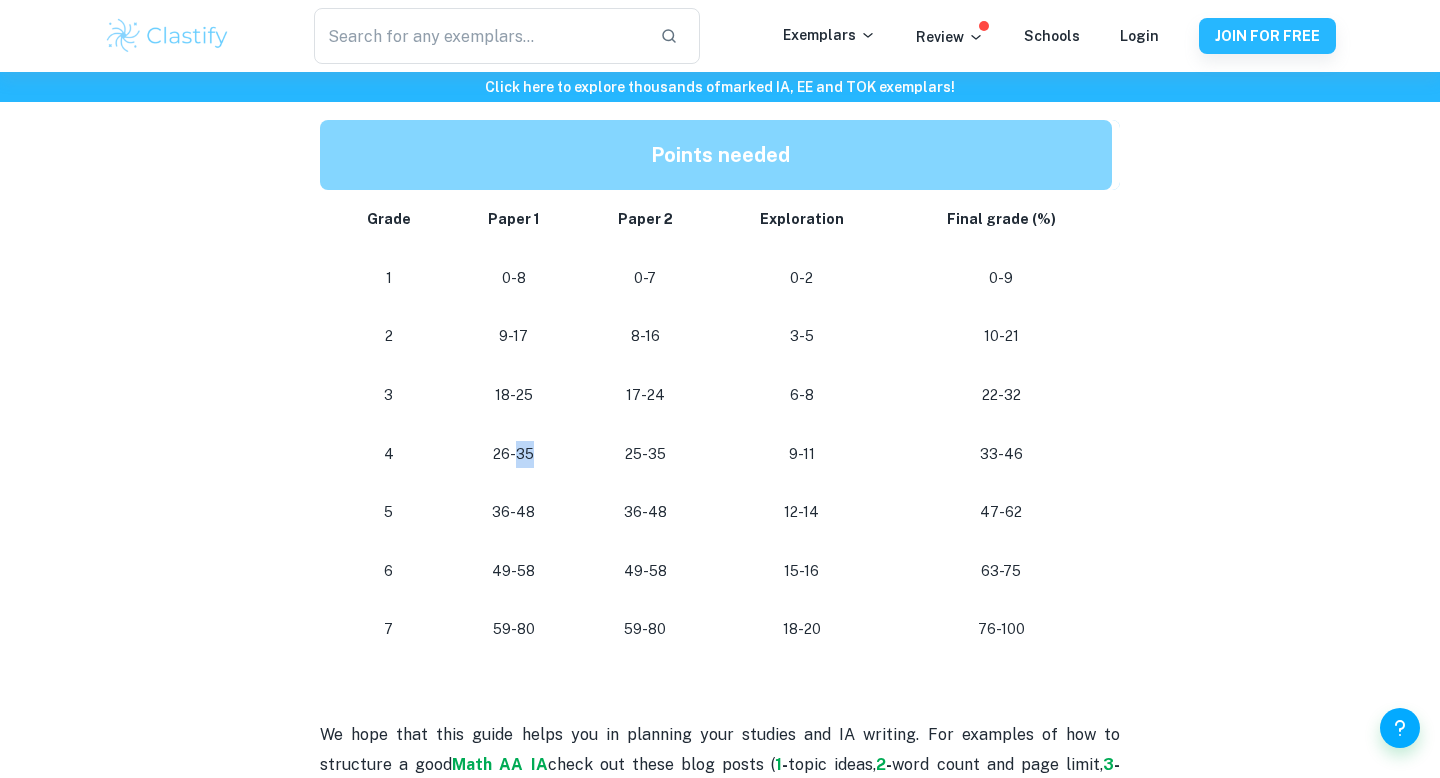 click on "26-35" at bounding box center (513, 454) 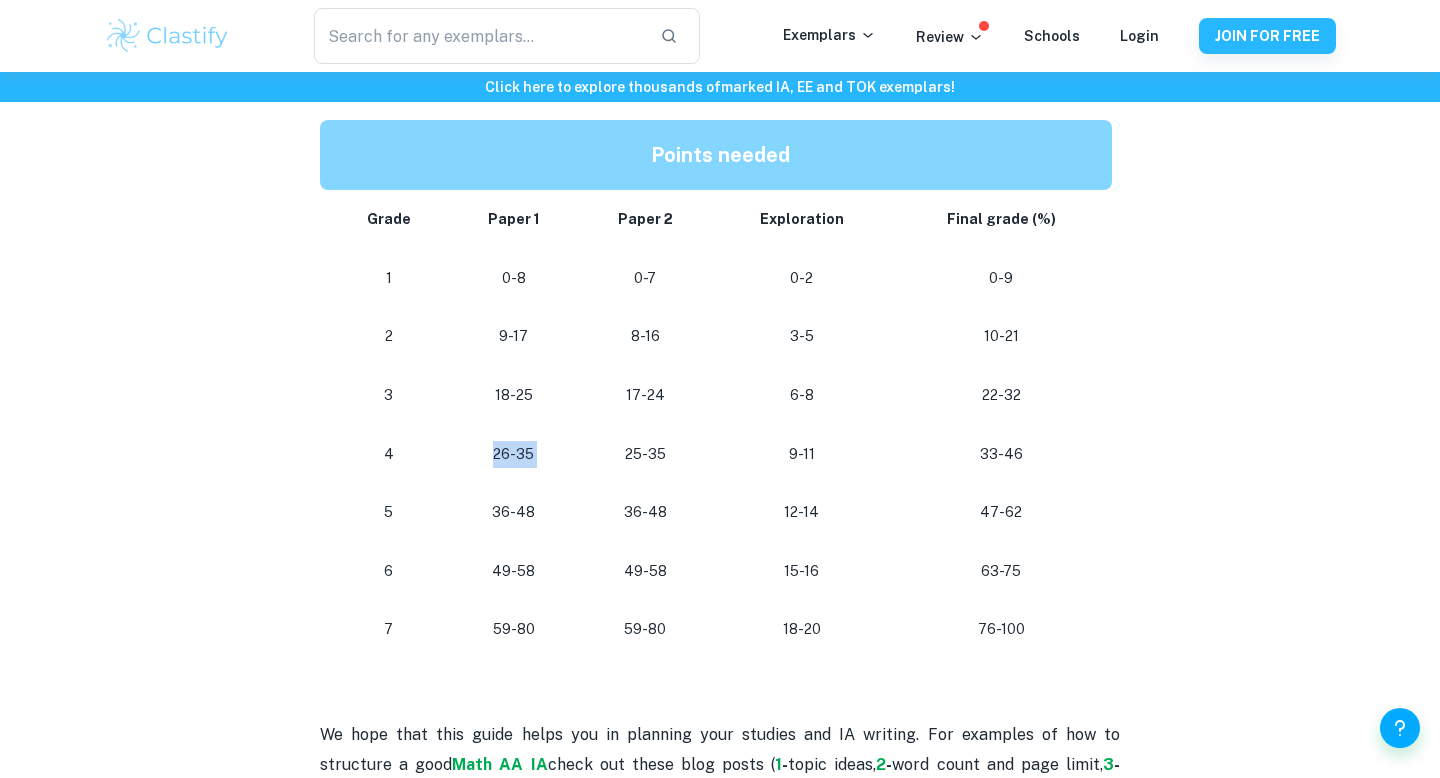 click on "26-35" at bounding box center (513, 454) 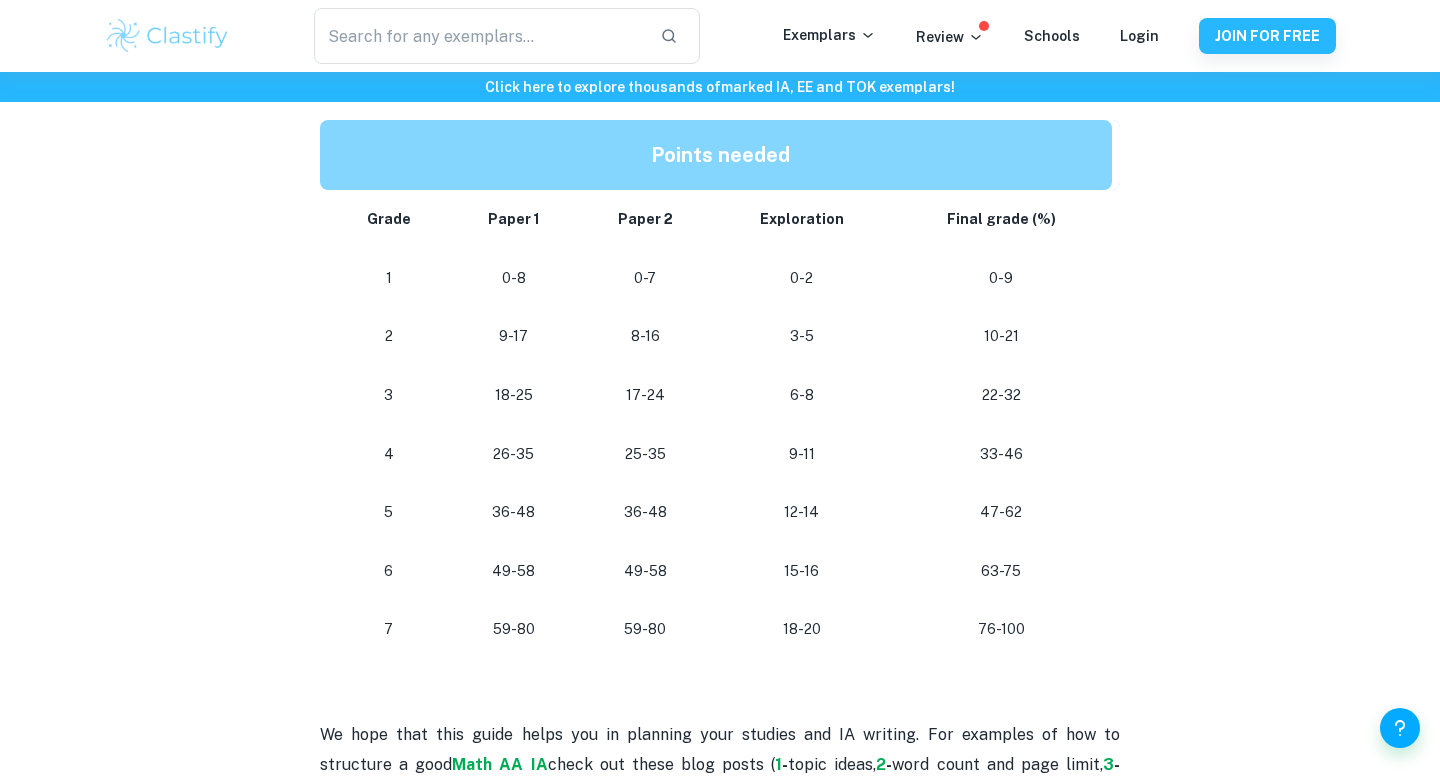 click on "26-35" at bounding box center [513, 454] 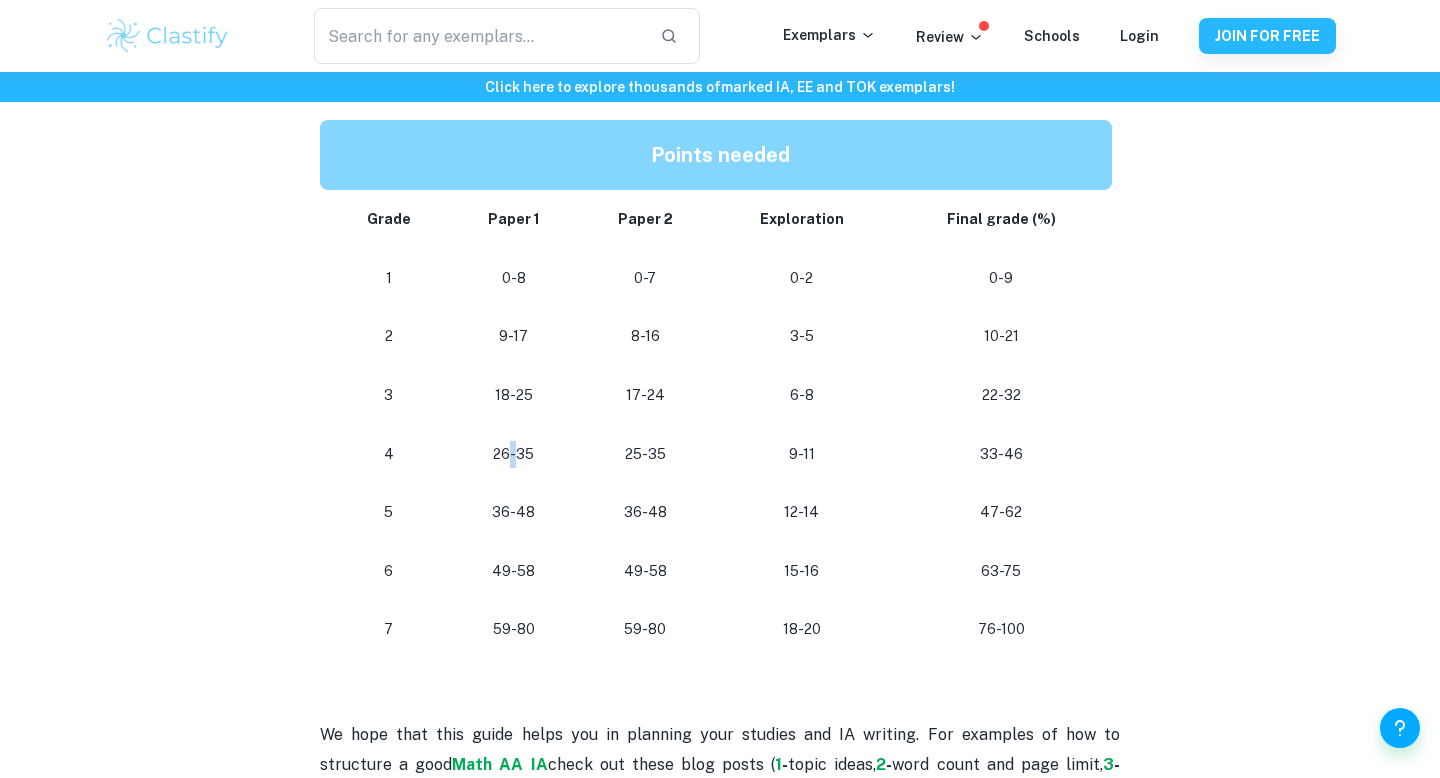 click on "26-35" at bounding box center [513, 454] 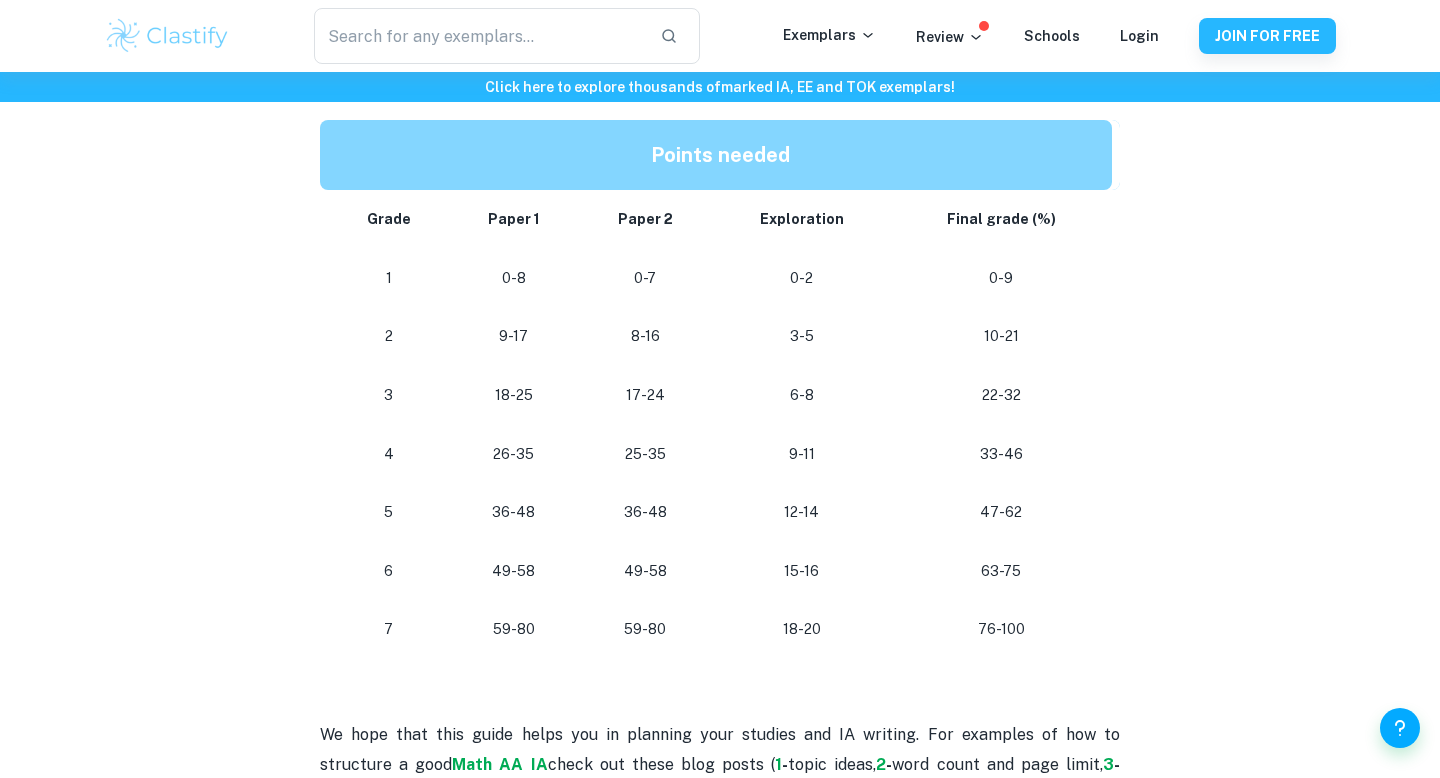 click on "36-48" at bounding box center [513, 512] 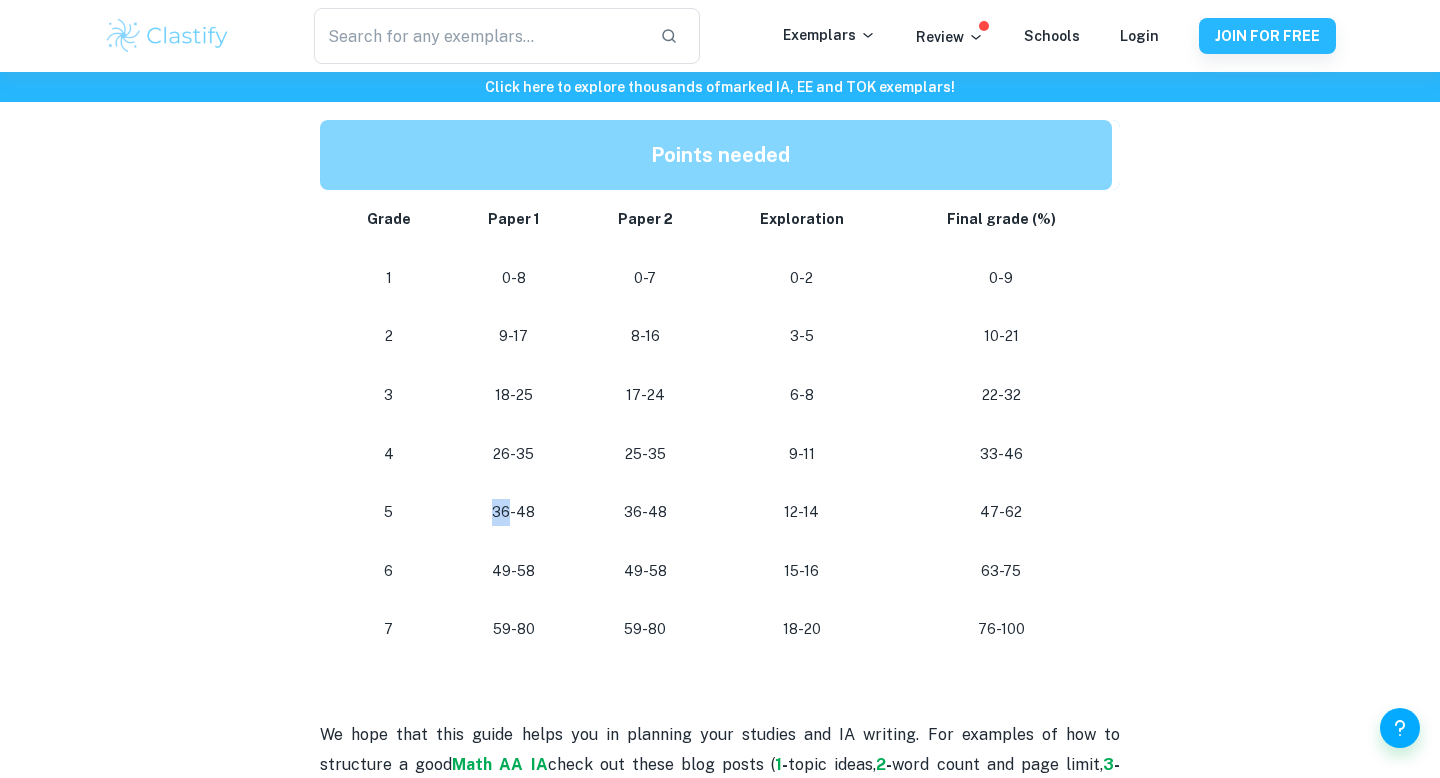 click on "36-48" at bounding box center [513, 512] 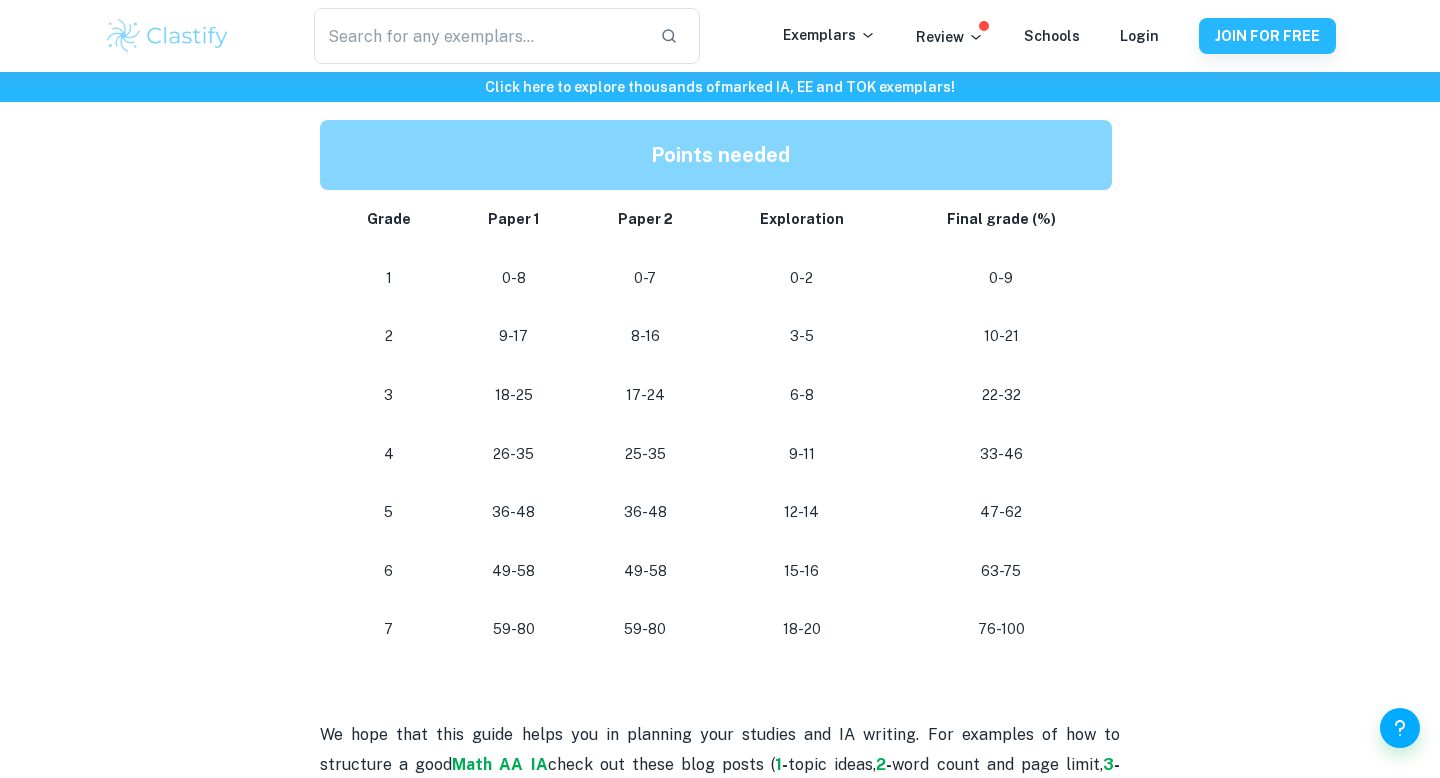 click on "36-48" at bounding box center (513, 512) 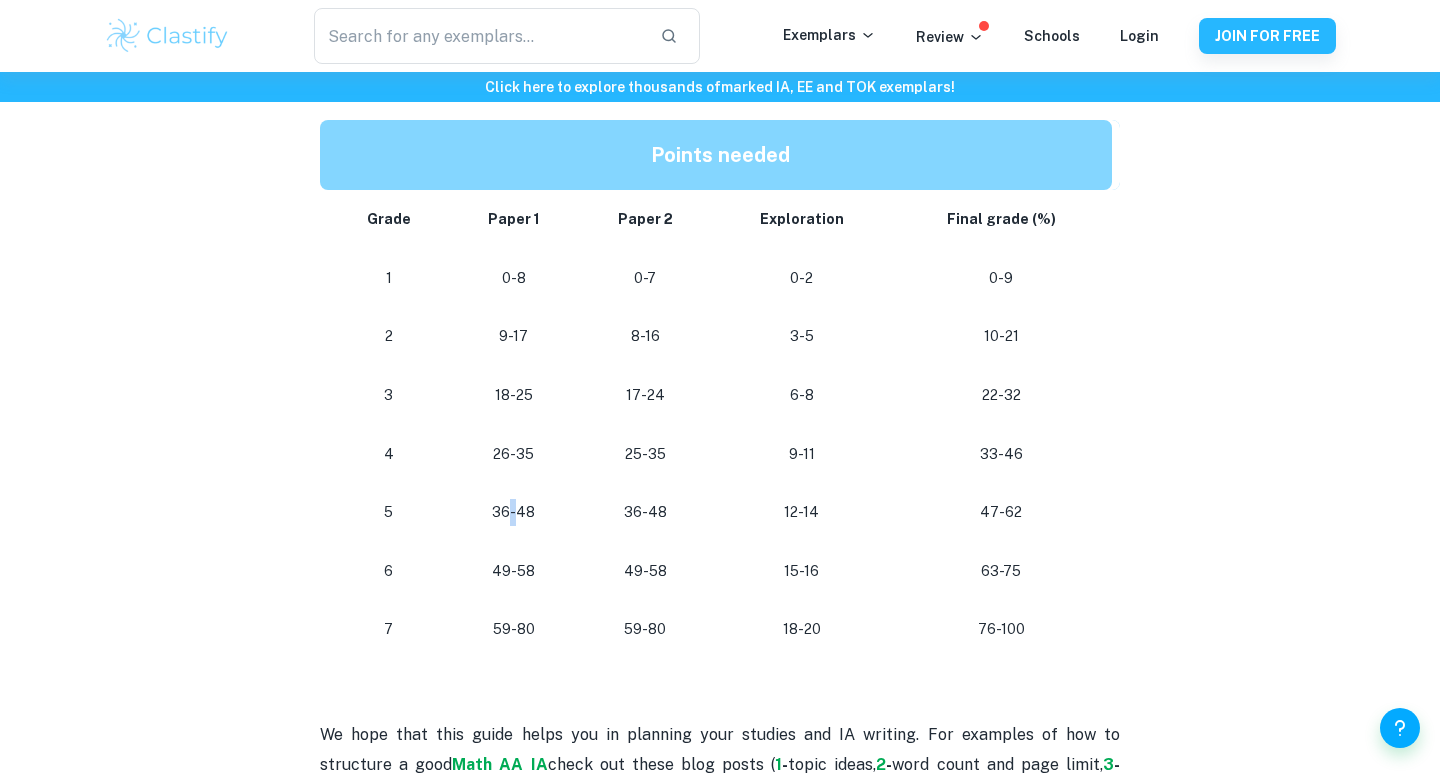 click on "36-48" at bounding box center (513, 512) 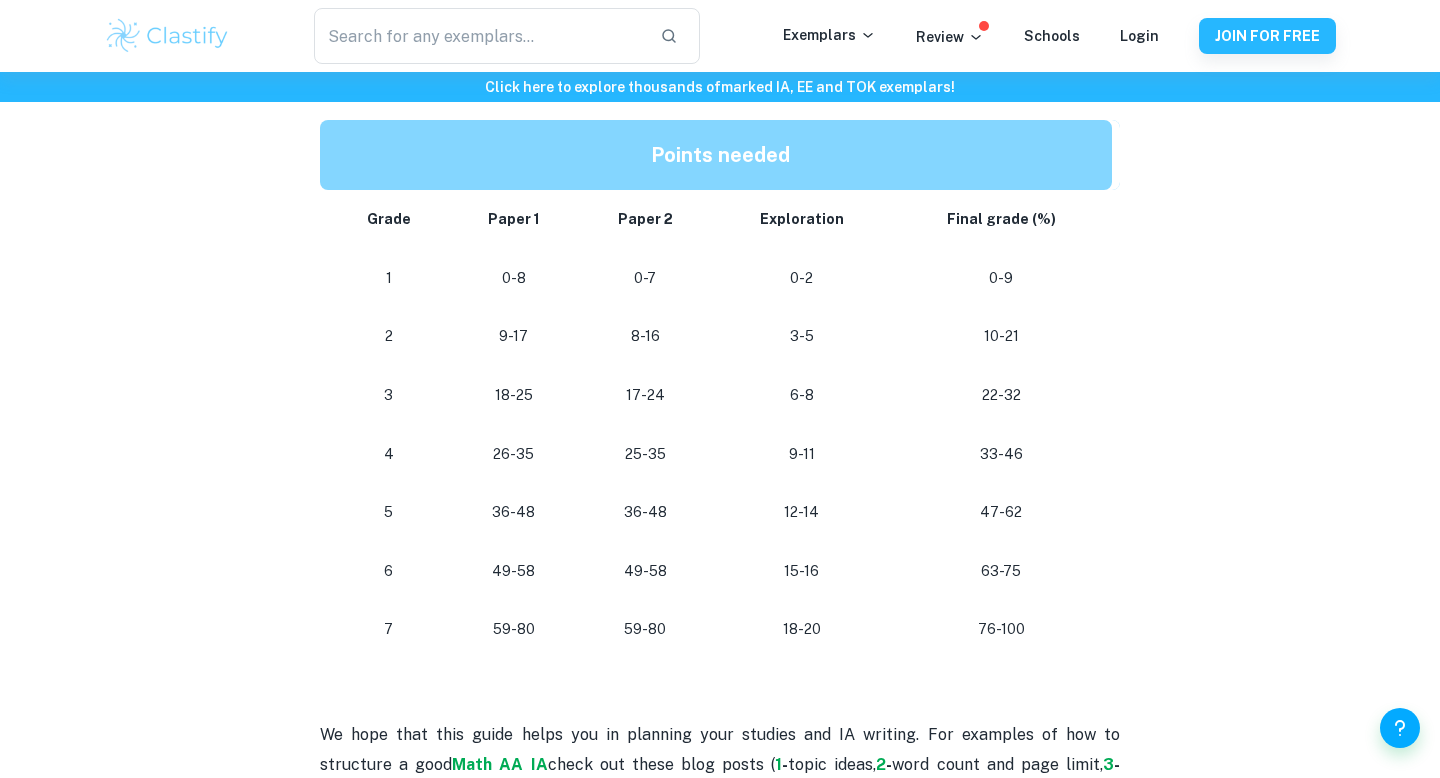 click on "36-48" at bounding box center (513, 512) 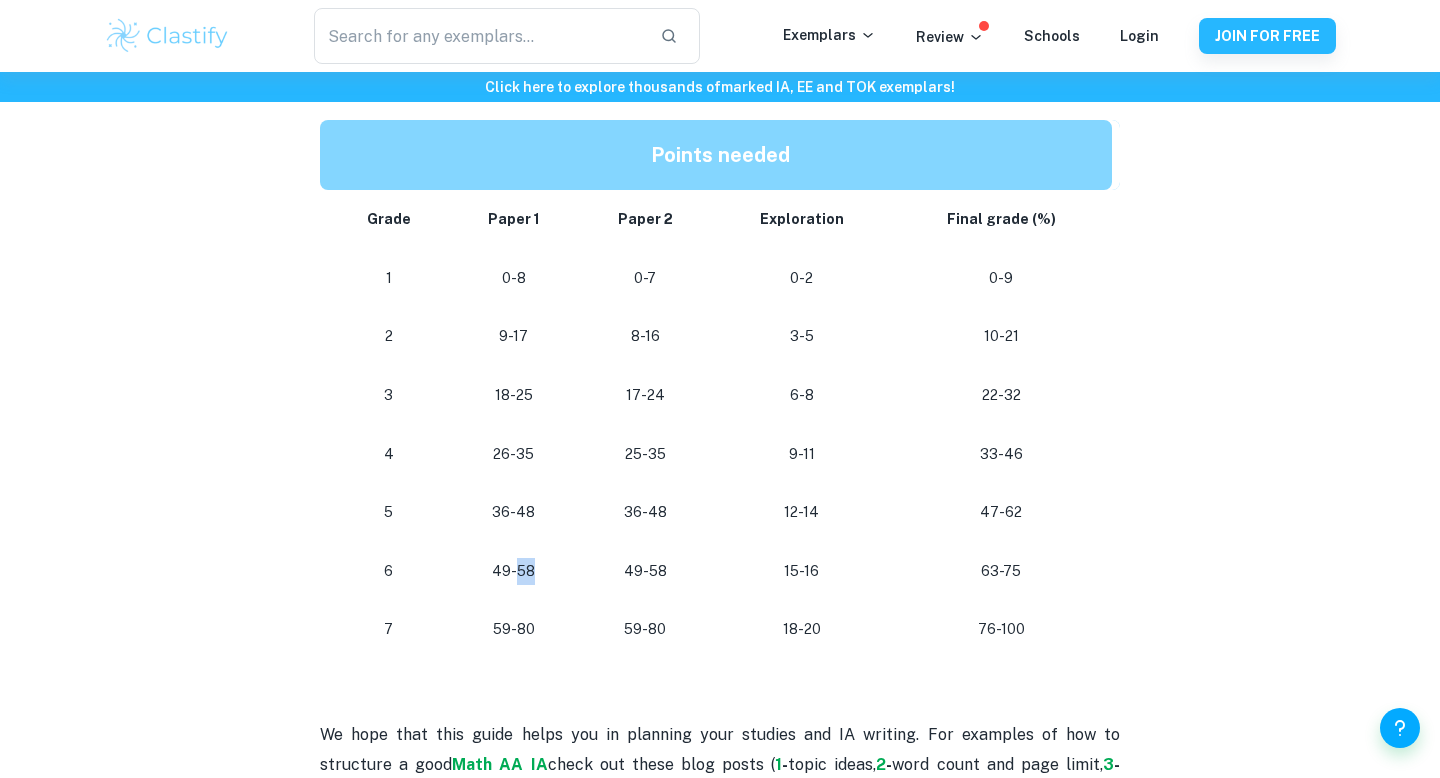 click on "49-58" at bounding box center [513, 571] 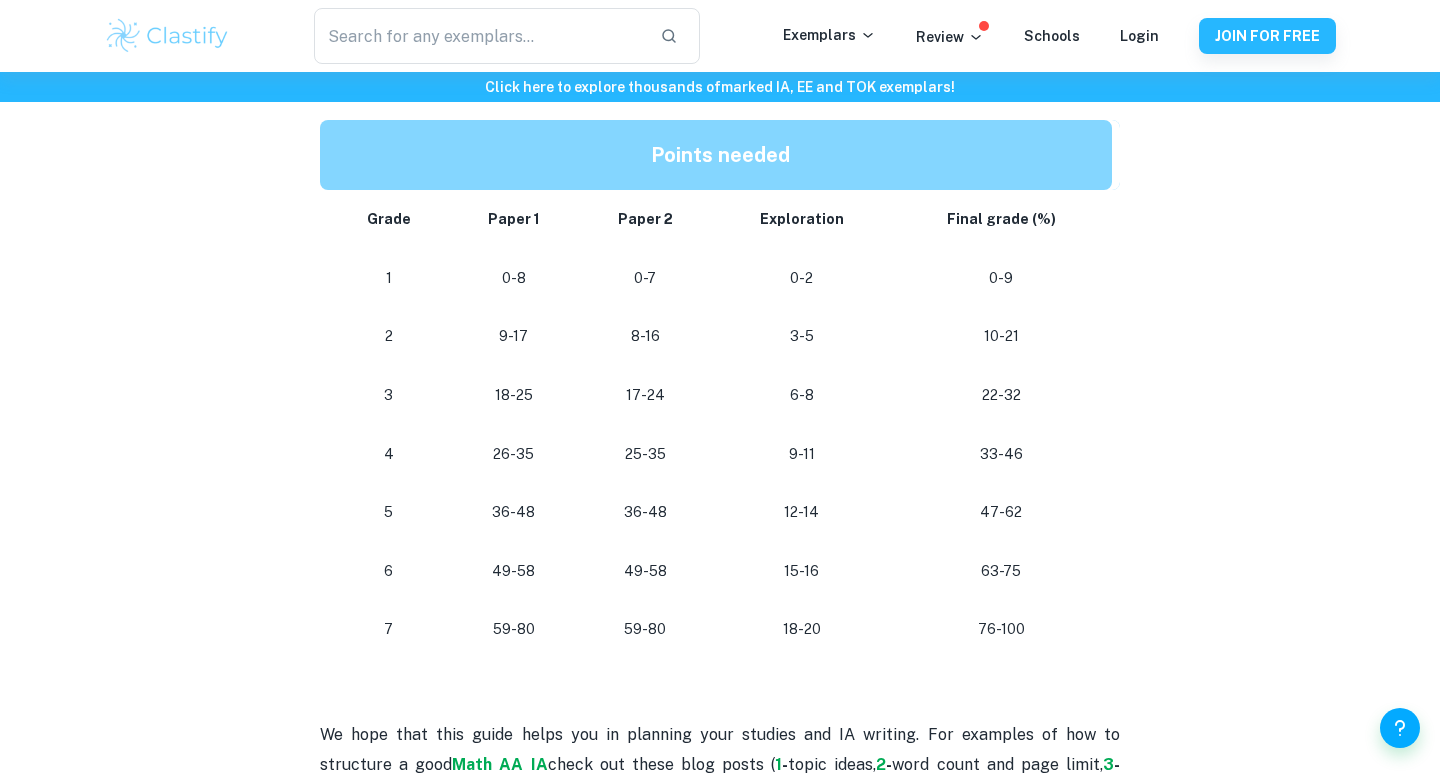click on "49-58" at bounding box center [513, 571] 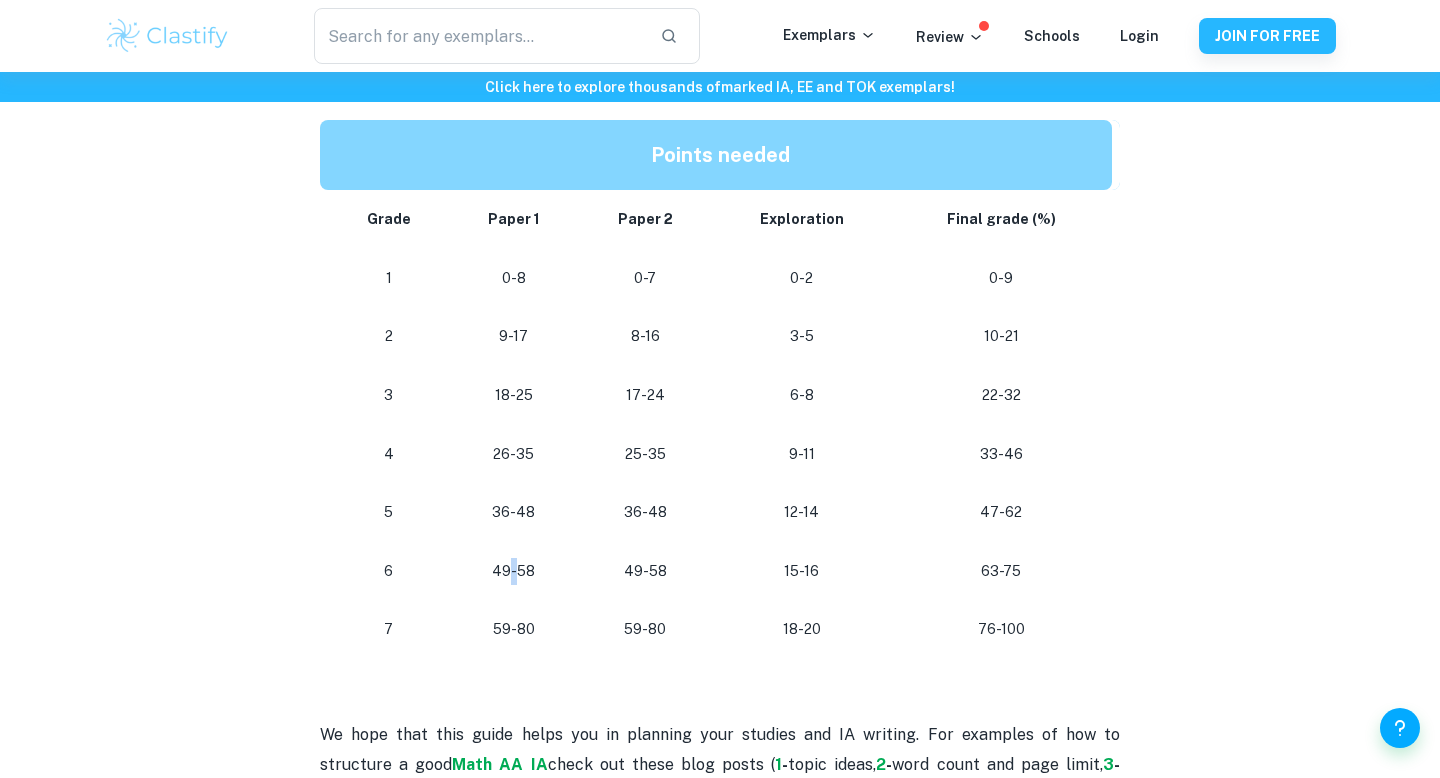 click on "49-58" at bounding box center [513, 571] 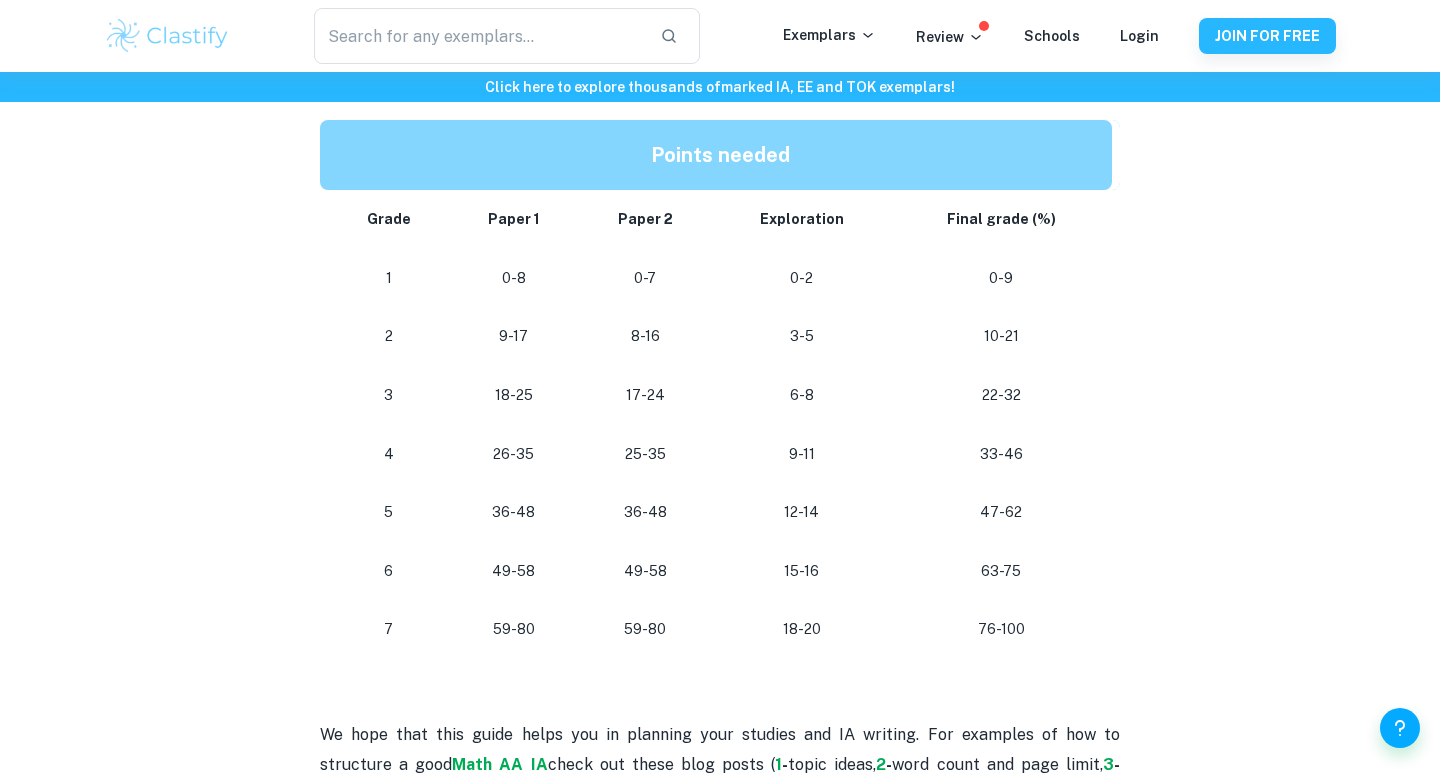 click on "49-58" at bounding box center (645, 571) 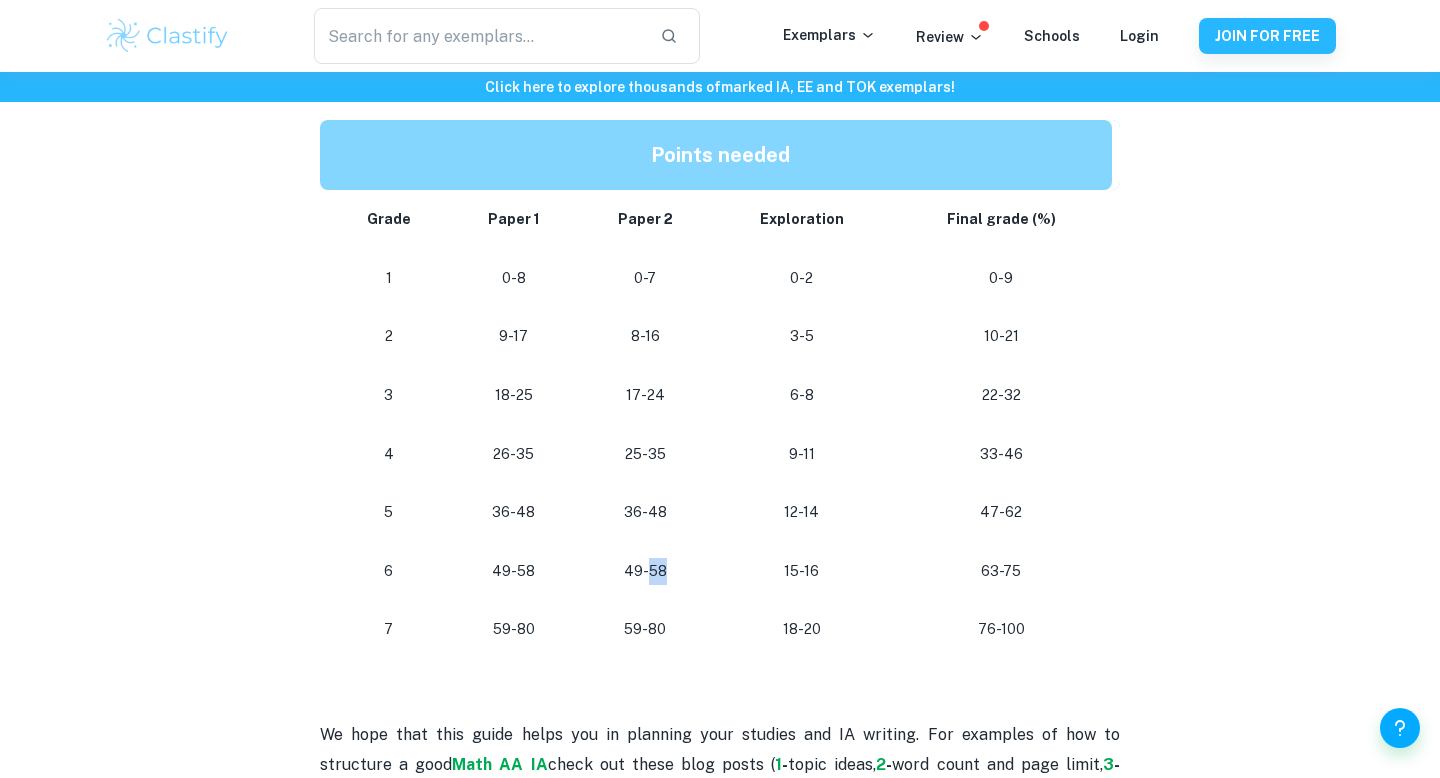 click on "49-58" at bounding box center [645, 571] 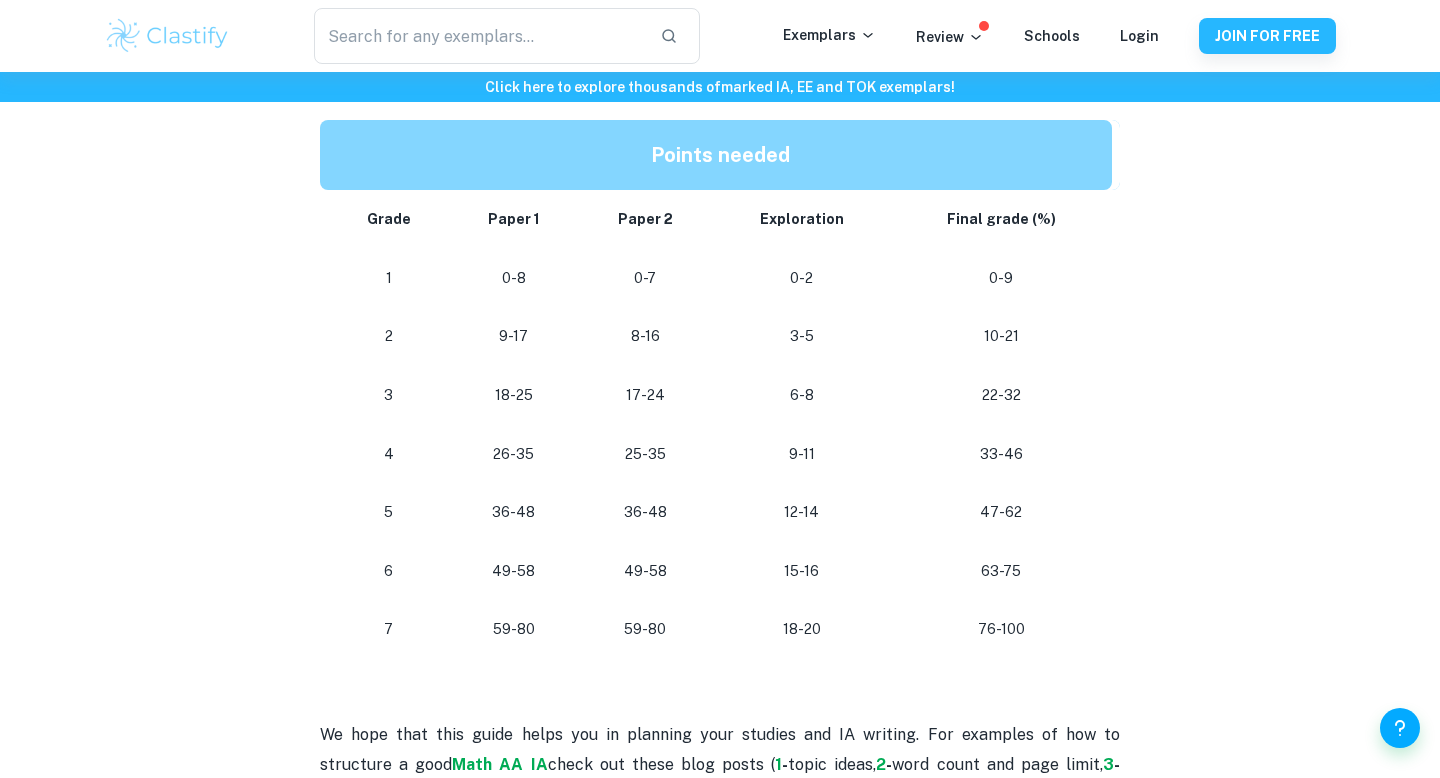 click on "49-58" at bounding box center (645, 571) 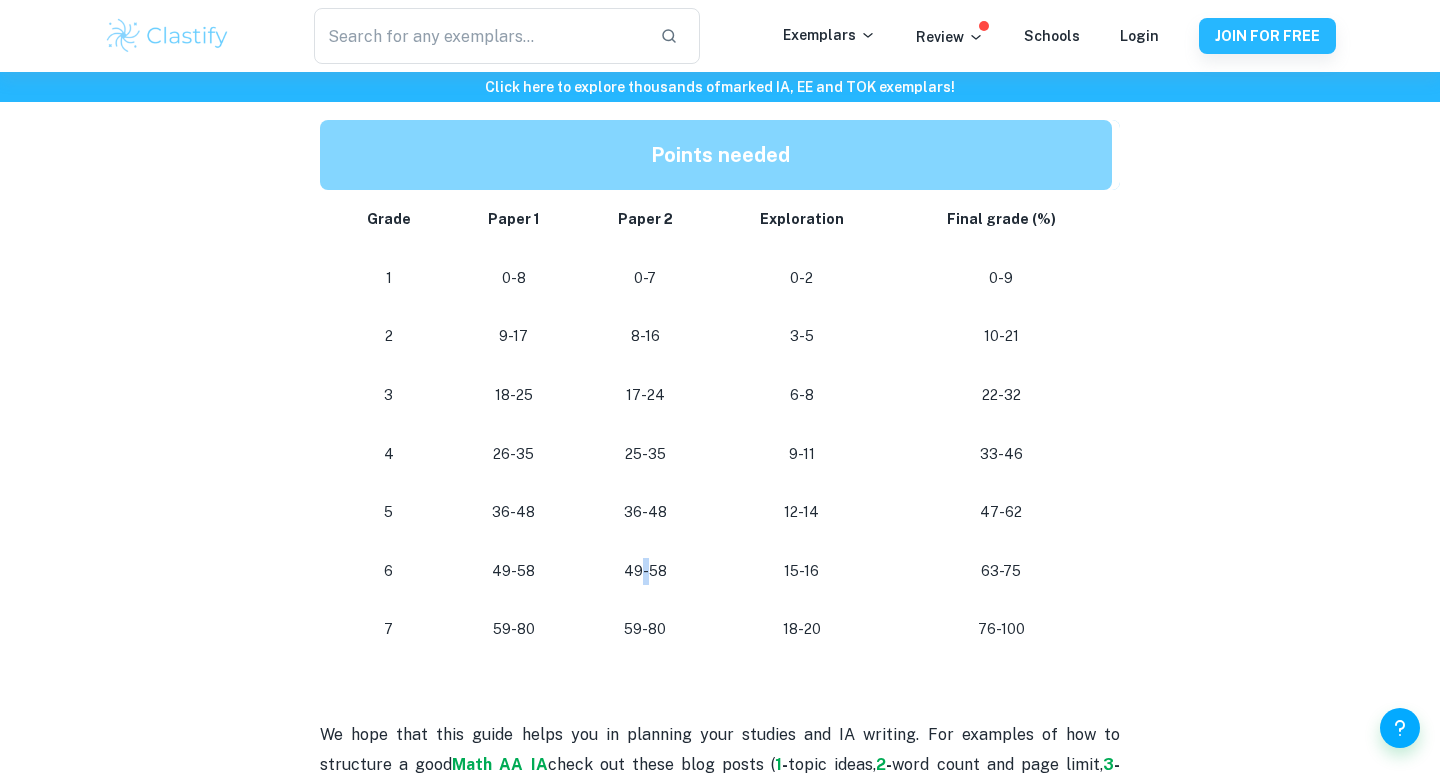 click on "49-58" at bounding box center [645, 571] 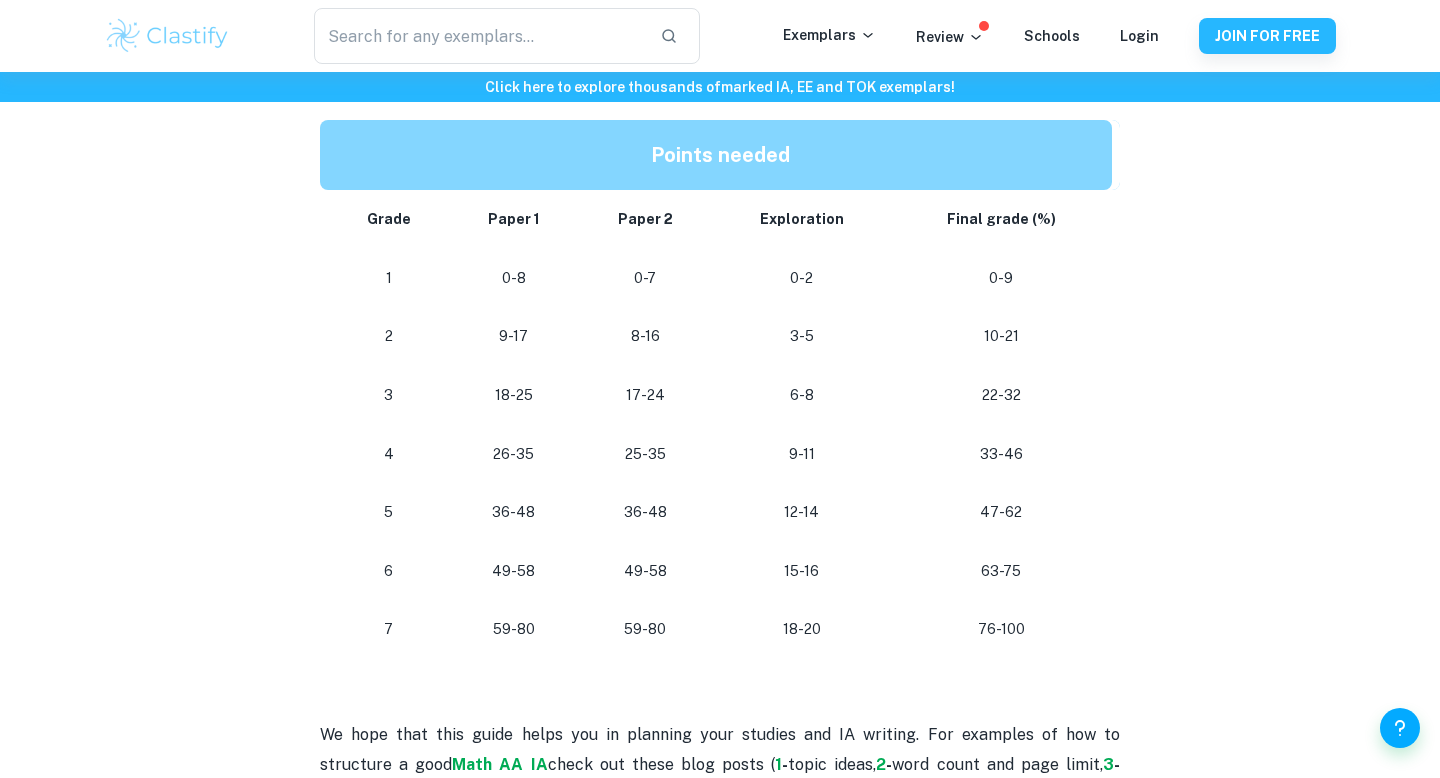 click on "36-48" at bounding box center (645, 512) 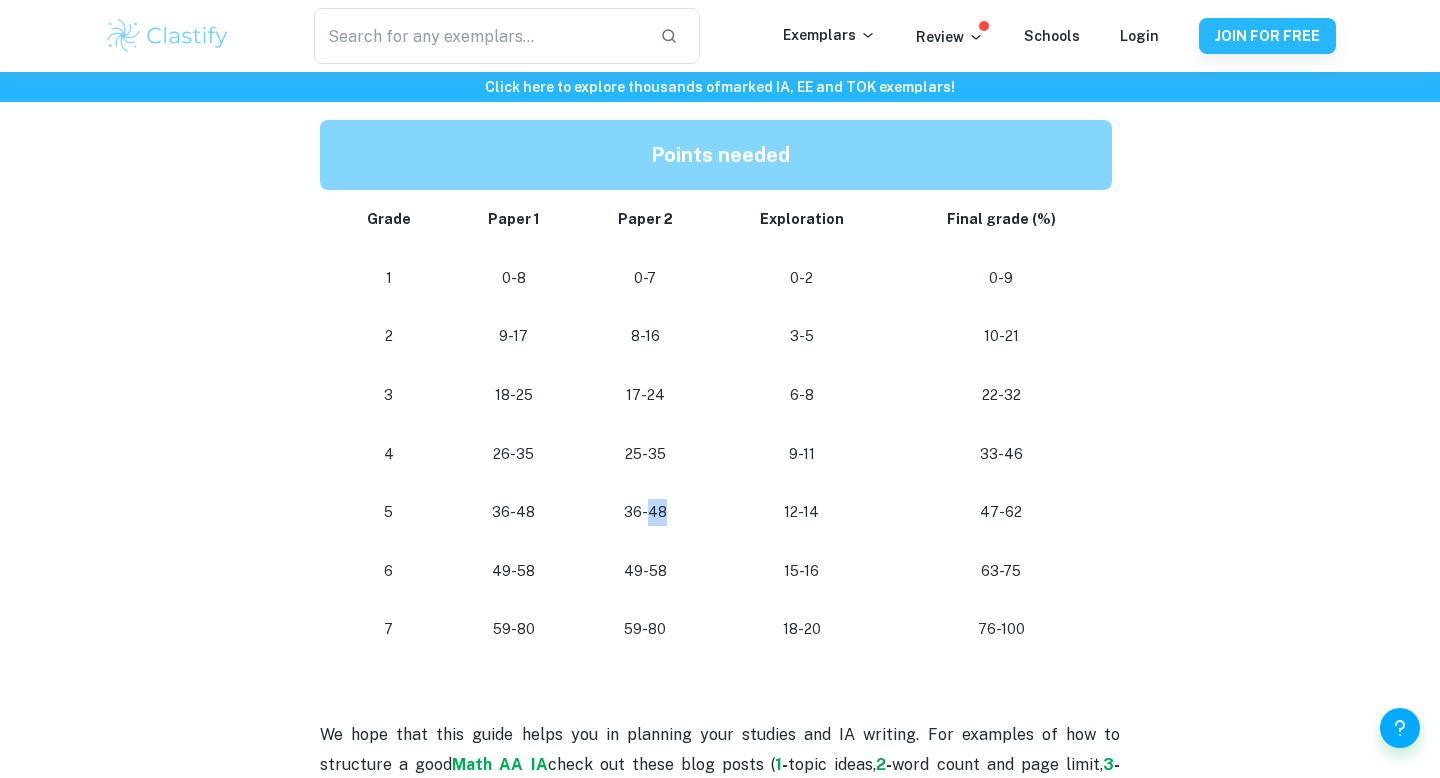 click on "36-48" at bounding box center (645, 512) 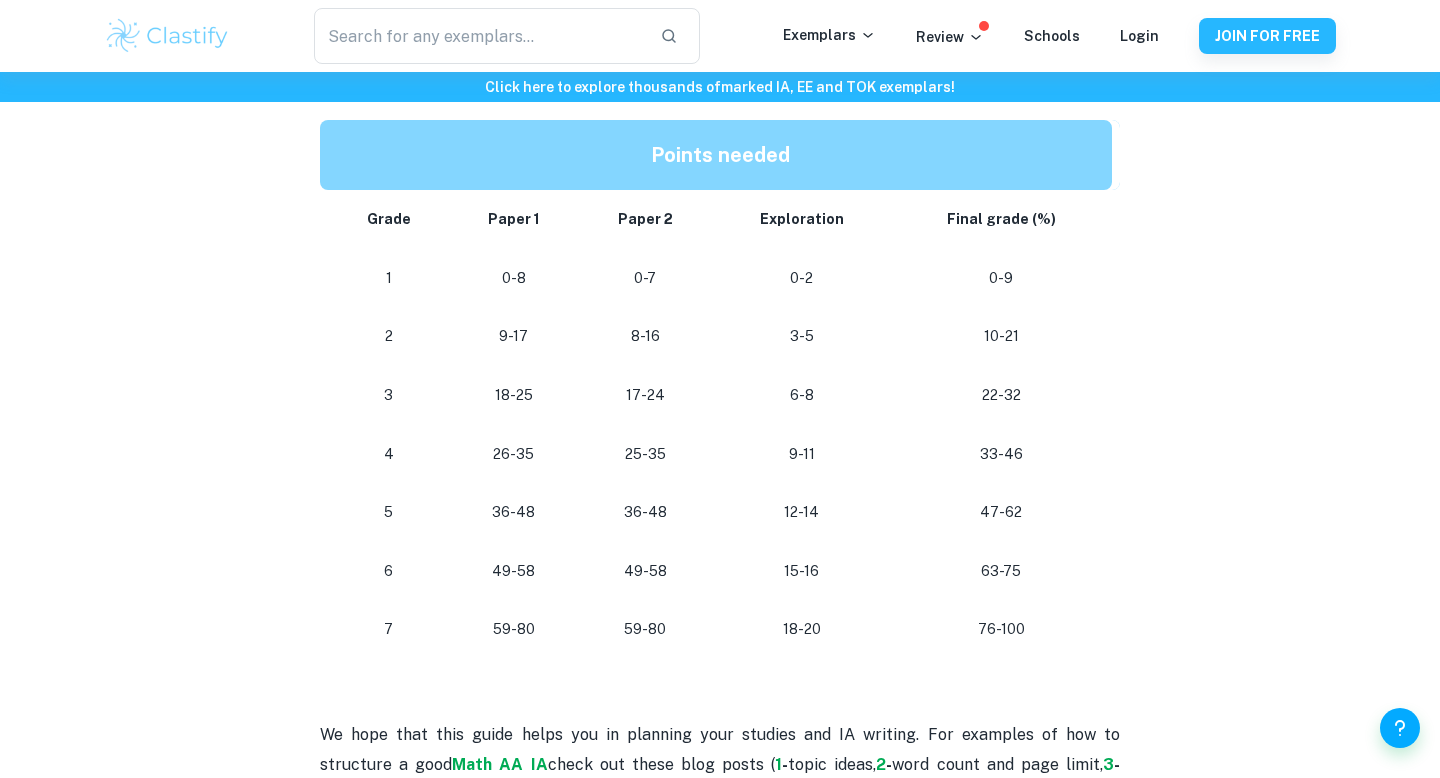 click on "36-48" at bounding box center (645, 512) 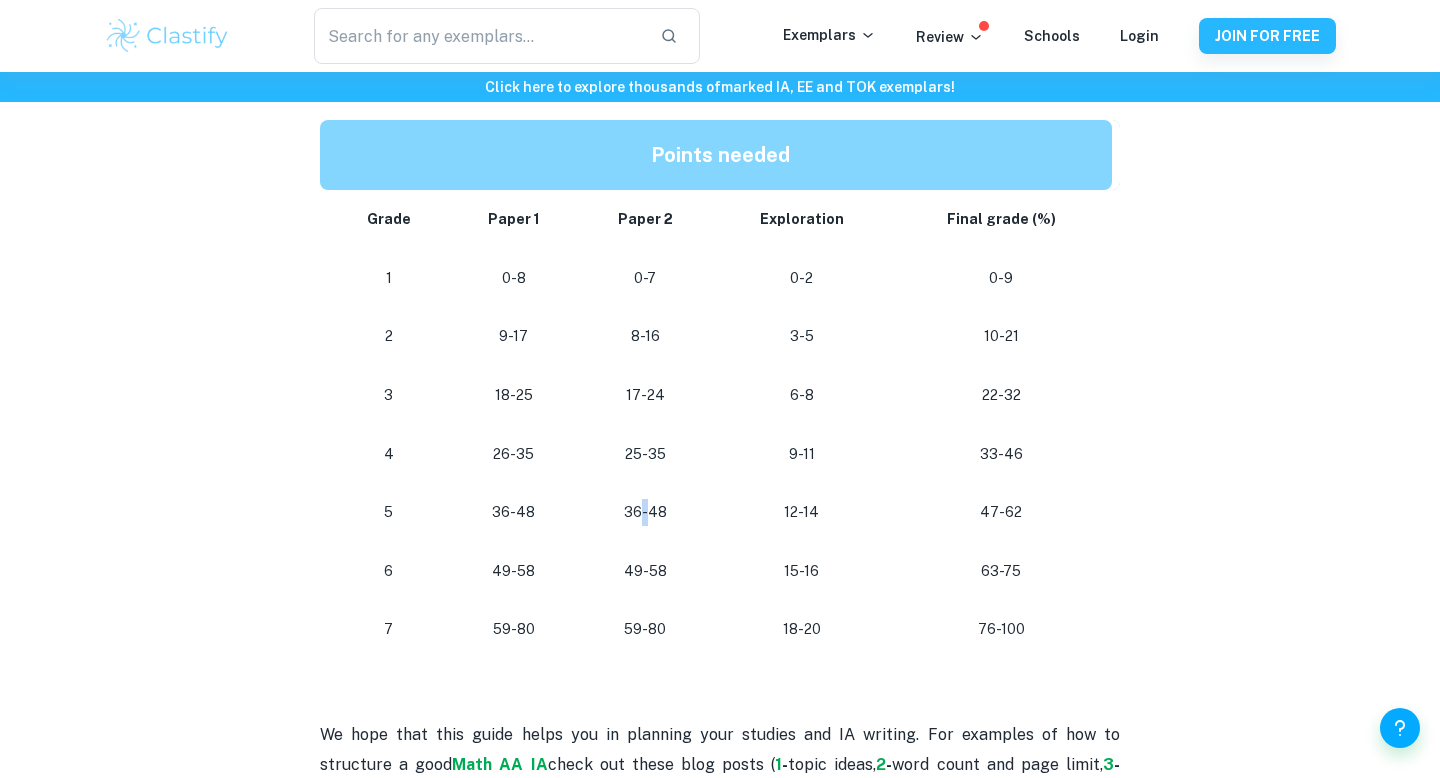 click on "36-48" at bounding box center (645, 512) 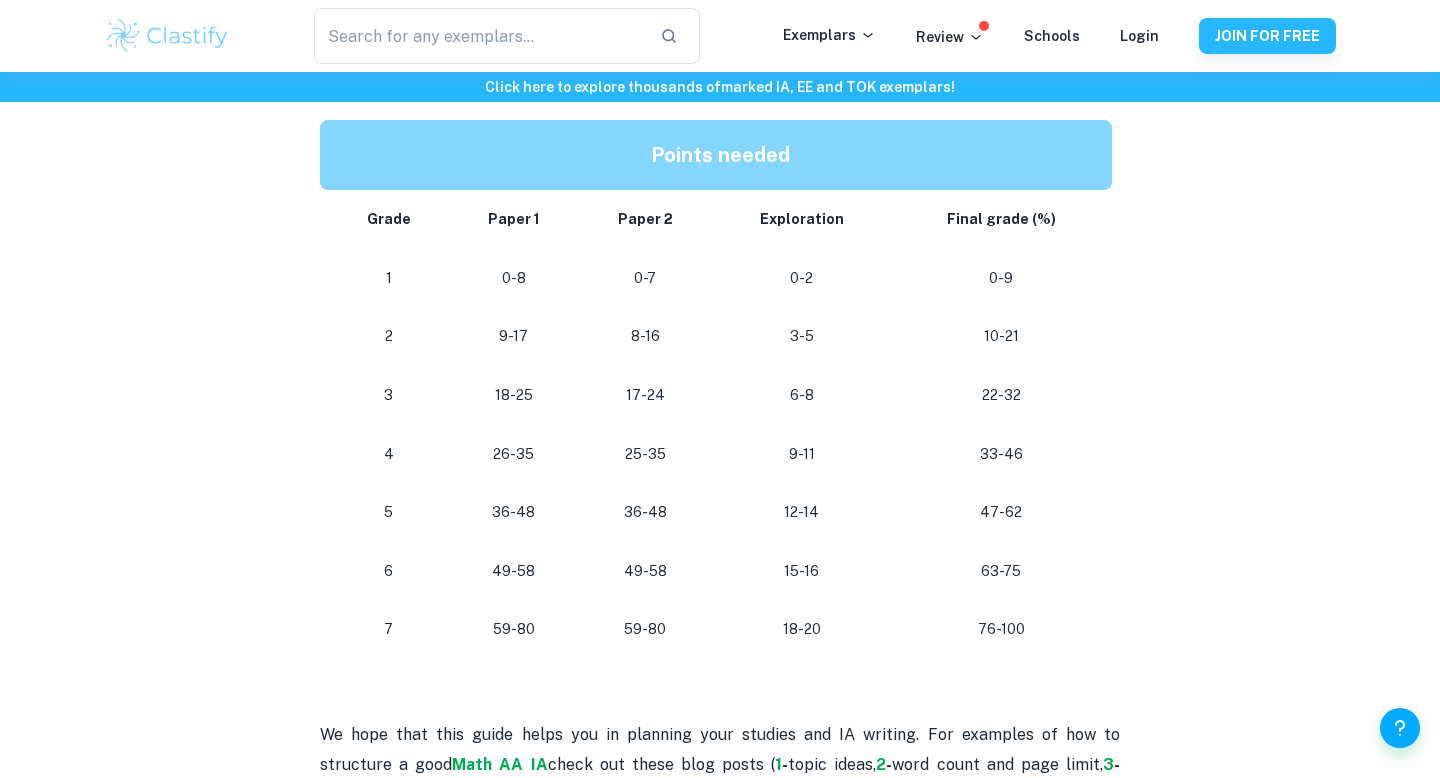 click on "36-48" at bounding box center (645, 512) 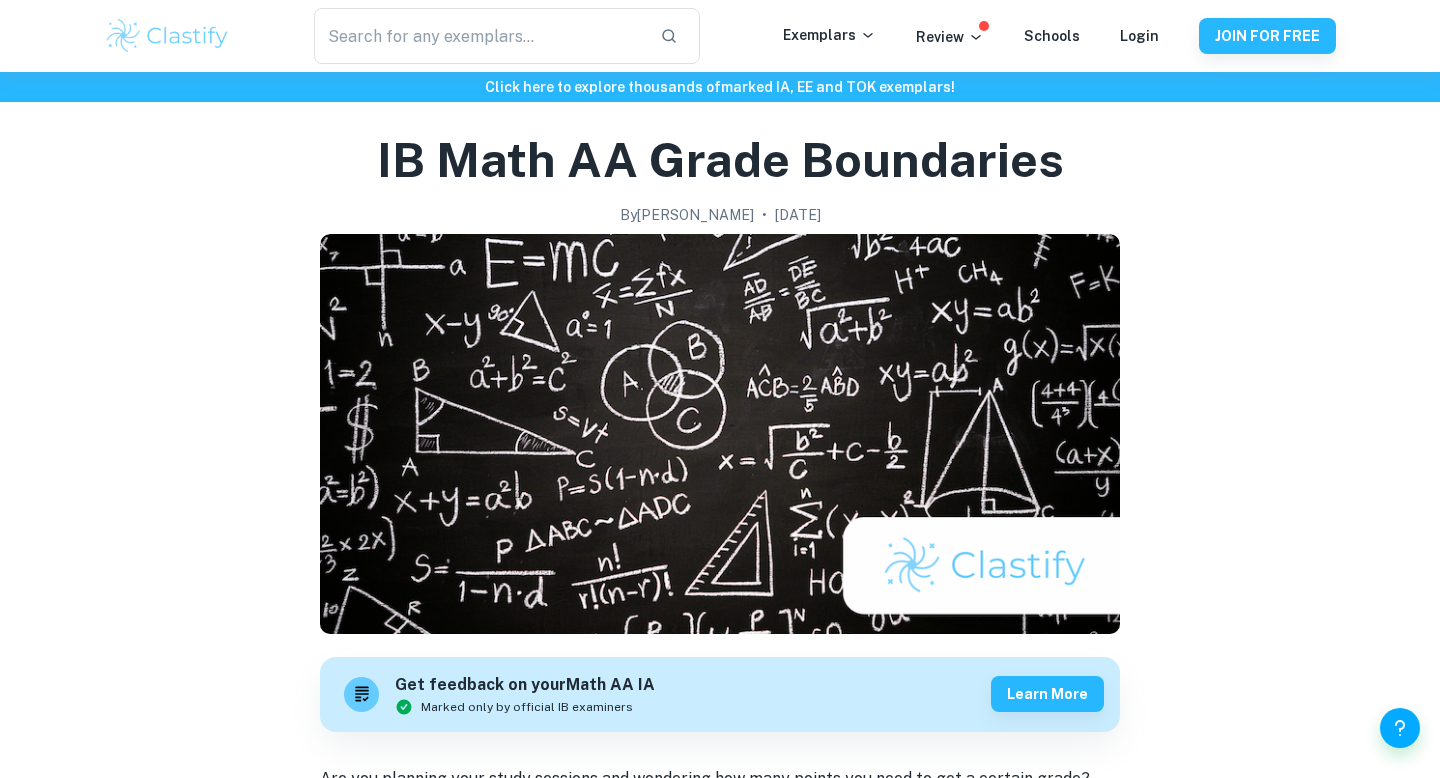scroll, scrollTop: 0, scrollLeft: 0, axis: both 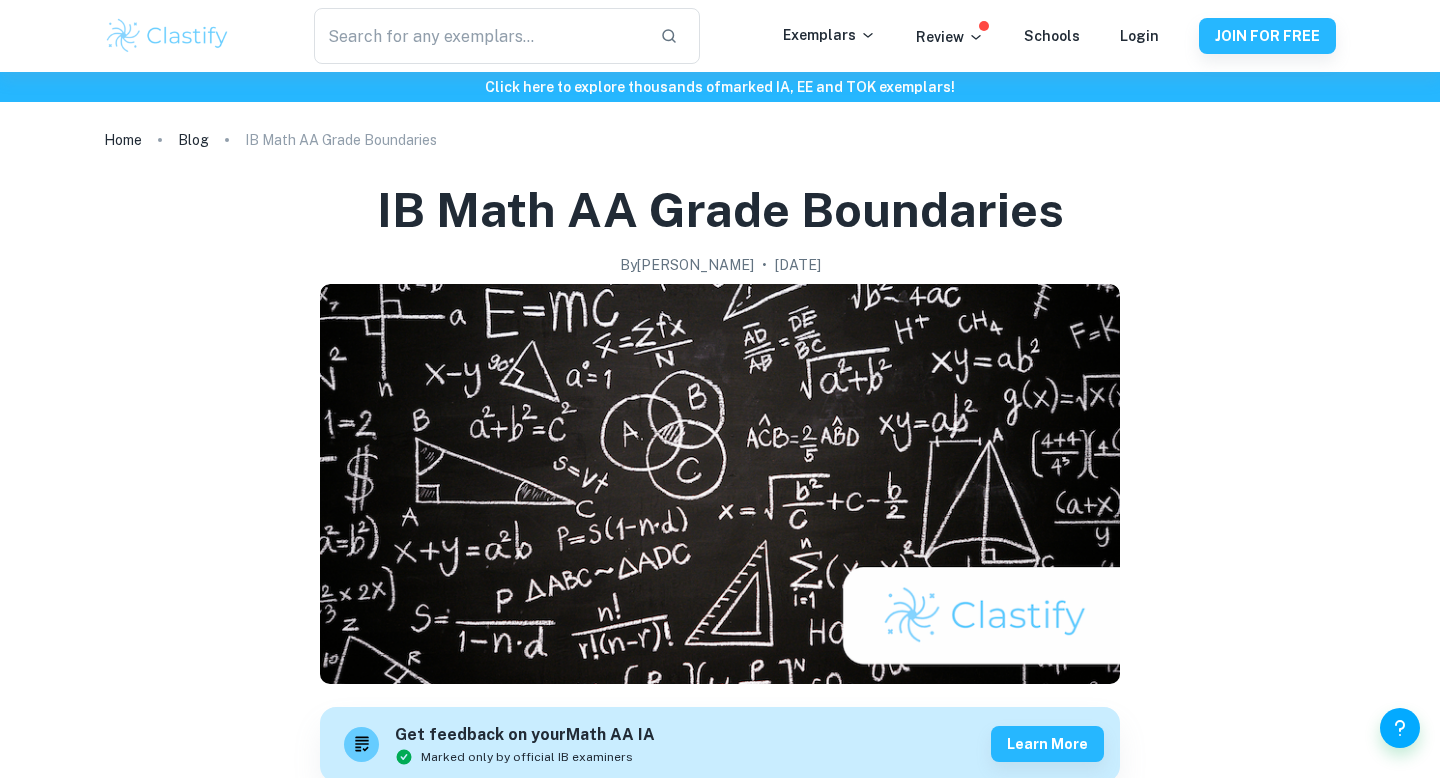 click on "IB Math AA Grade Boundaries" at bounding box center (341, 140) 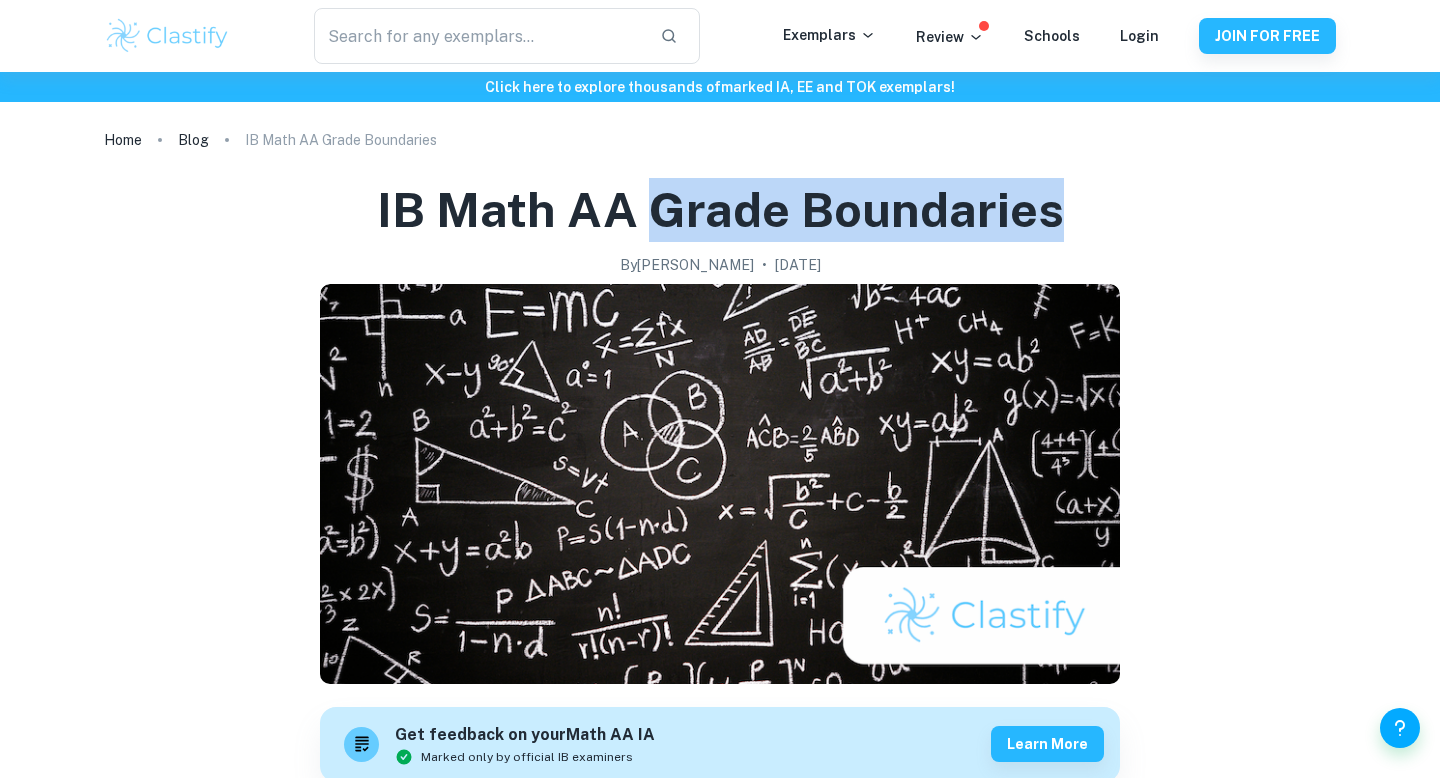 drag, startPoint x: 650, startPoint y: 223, endPoint x: 1055, endPoint y: 209, distance: 405.2419 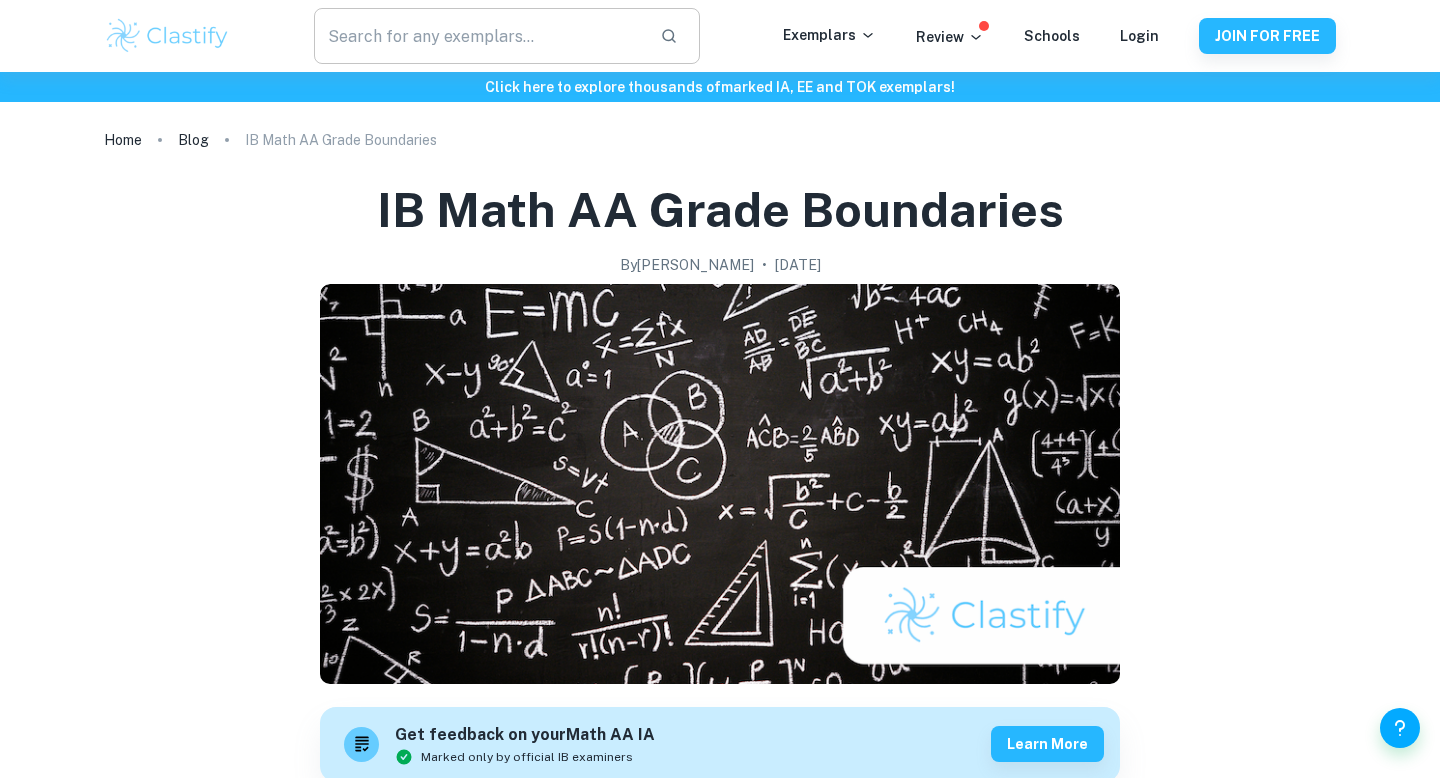 click at bounding box center (479, 36) 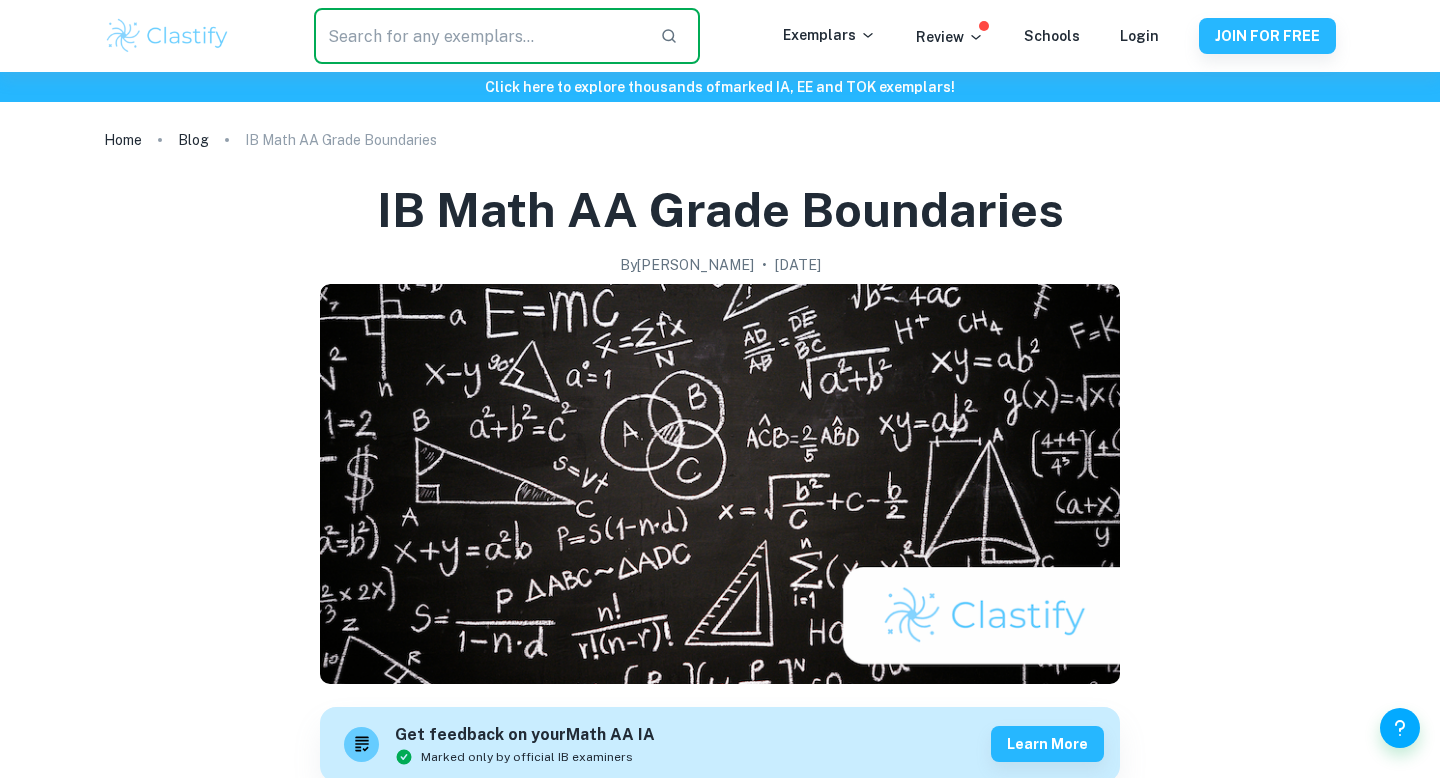 paste on "Grade Boundaries" 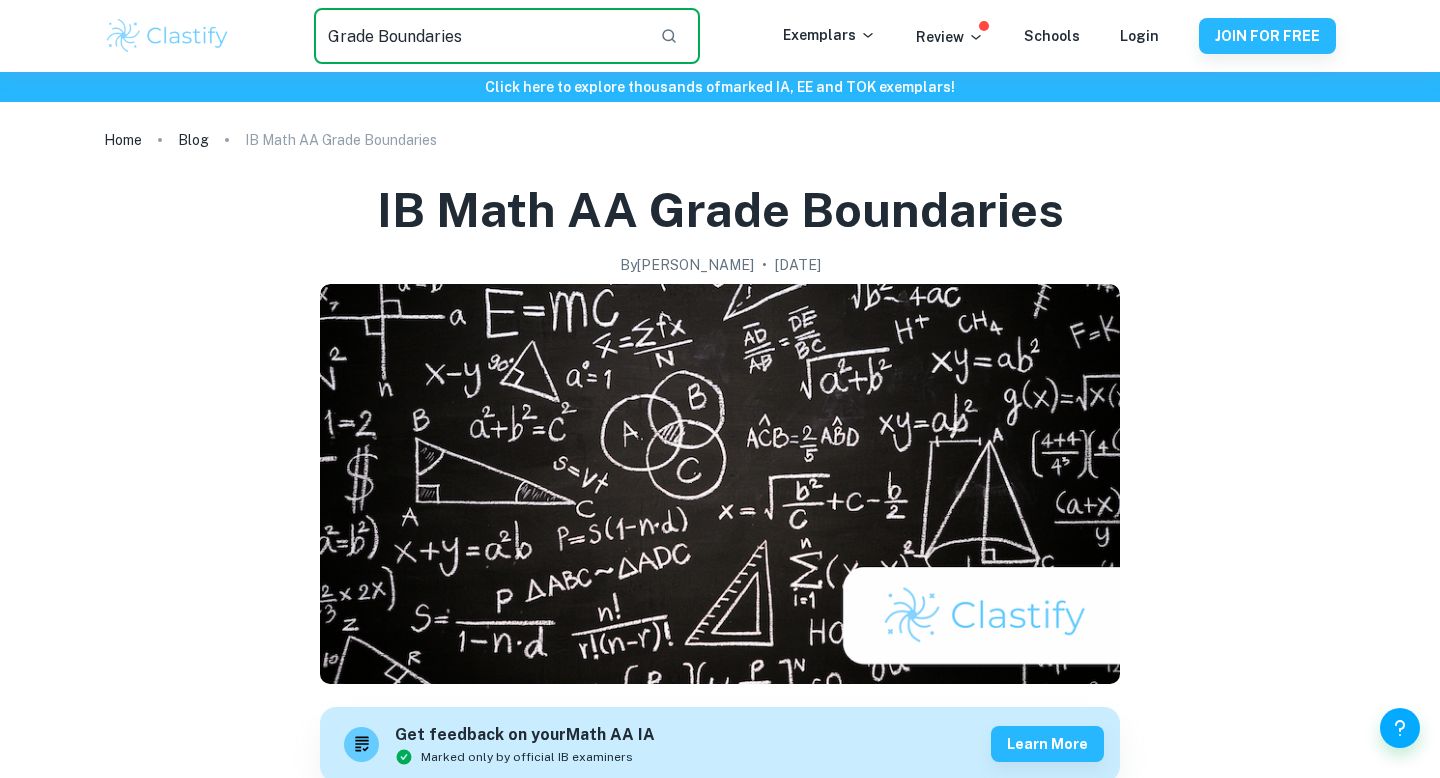 type on "Grade Boundaries" 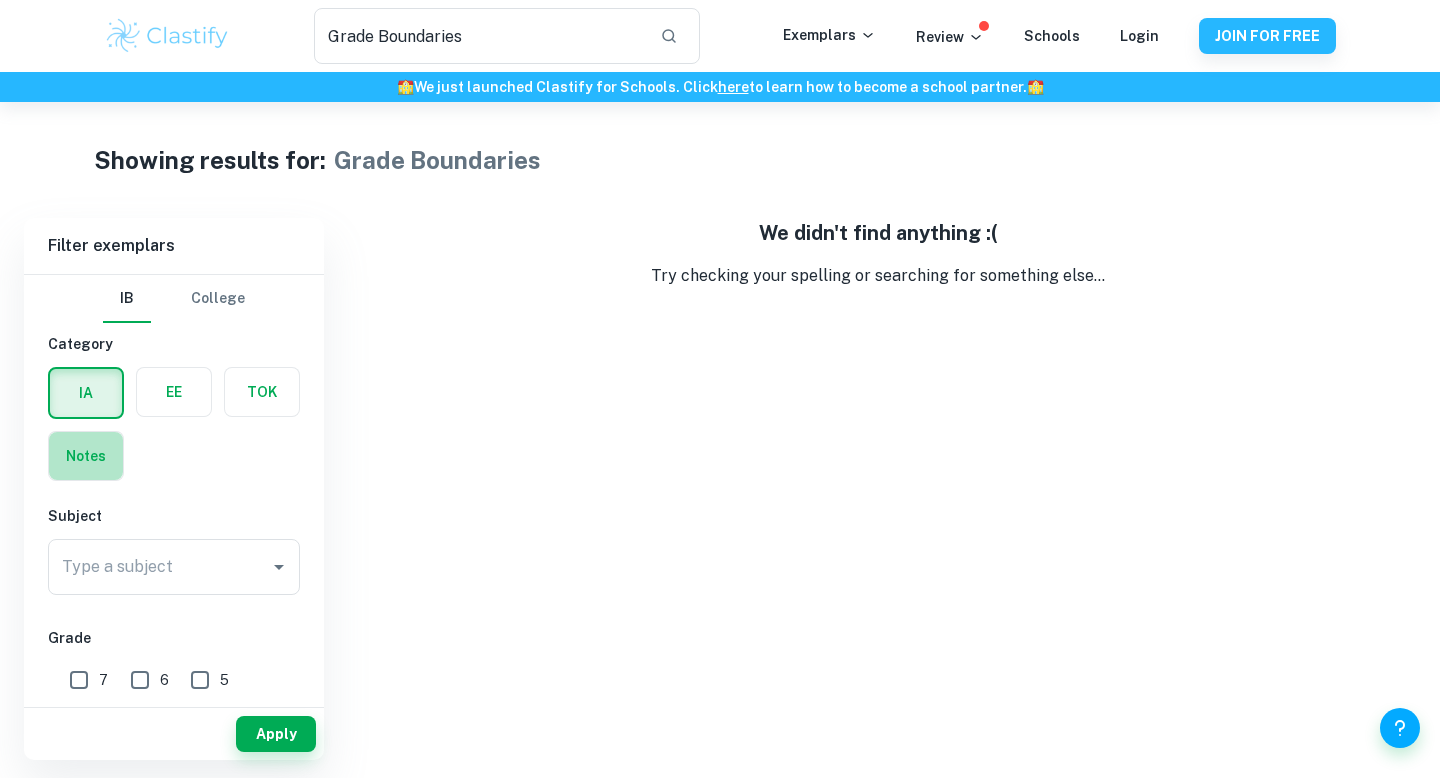 click at bounding box center [86, 456] 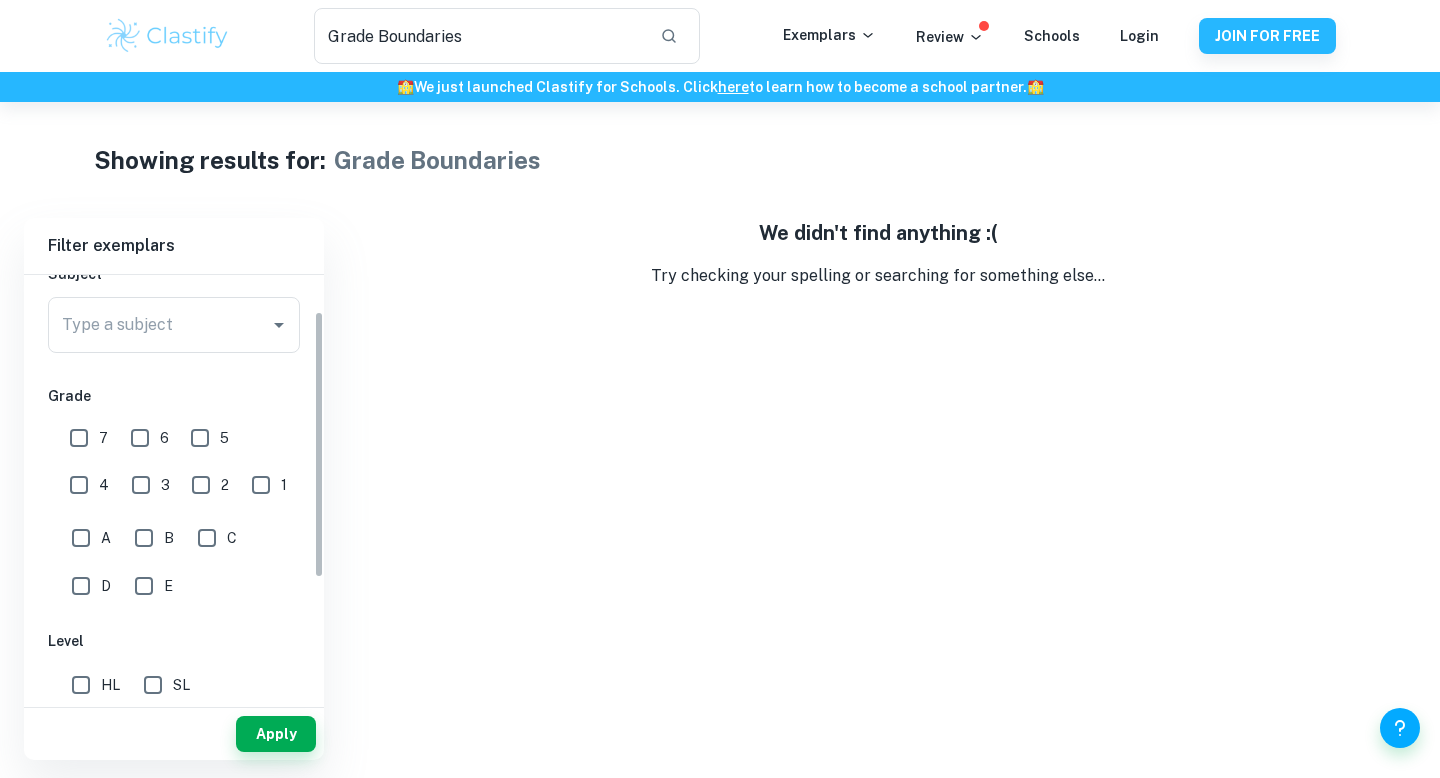 scroll, scrollTop: 248, scrollLeft: 0, axis: vertical 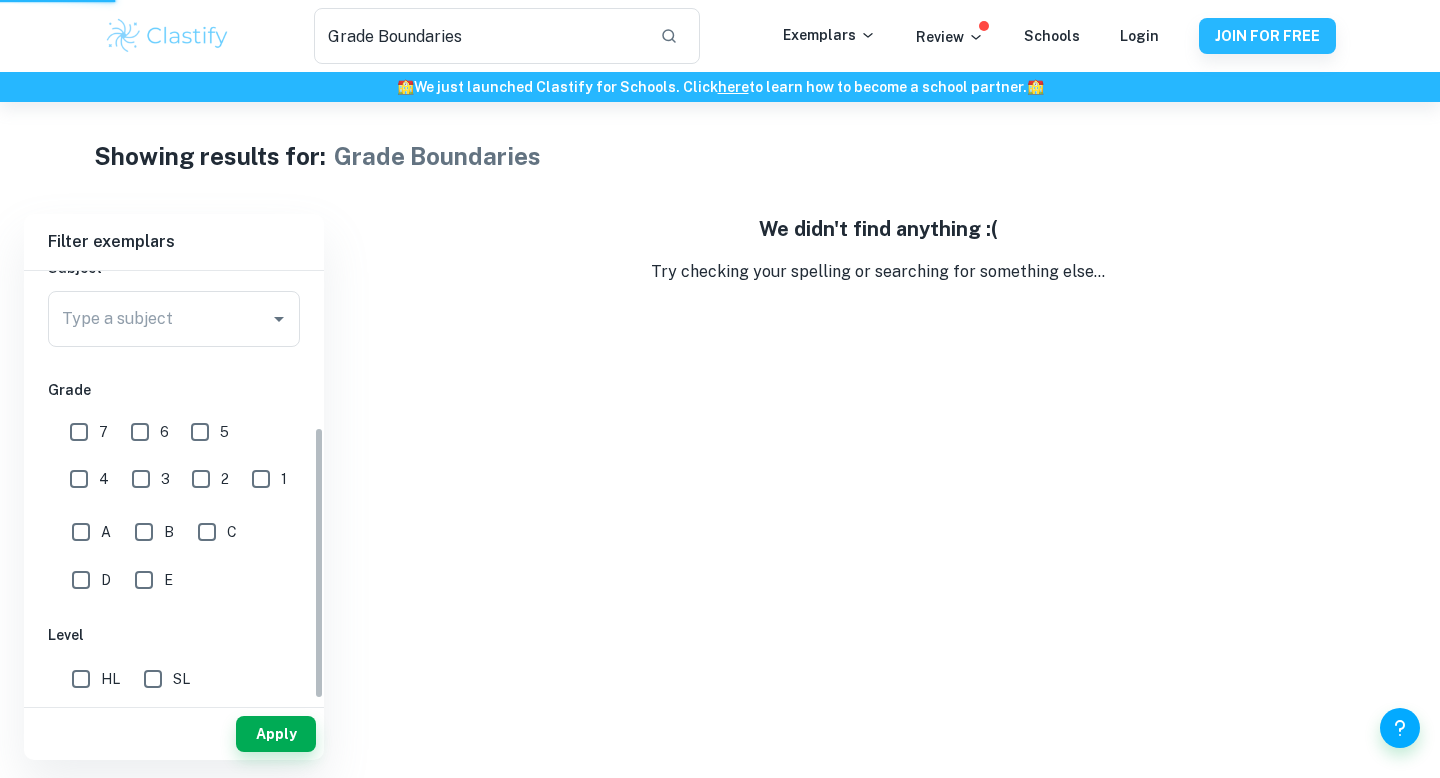 type 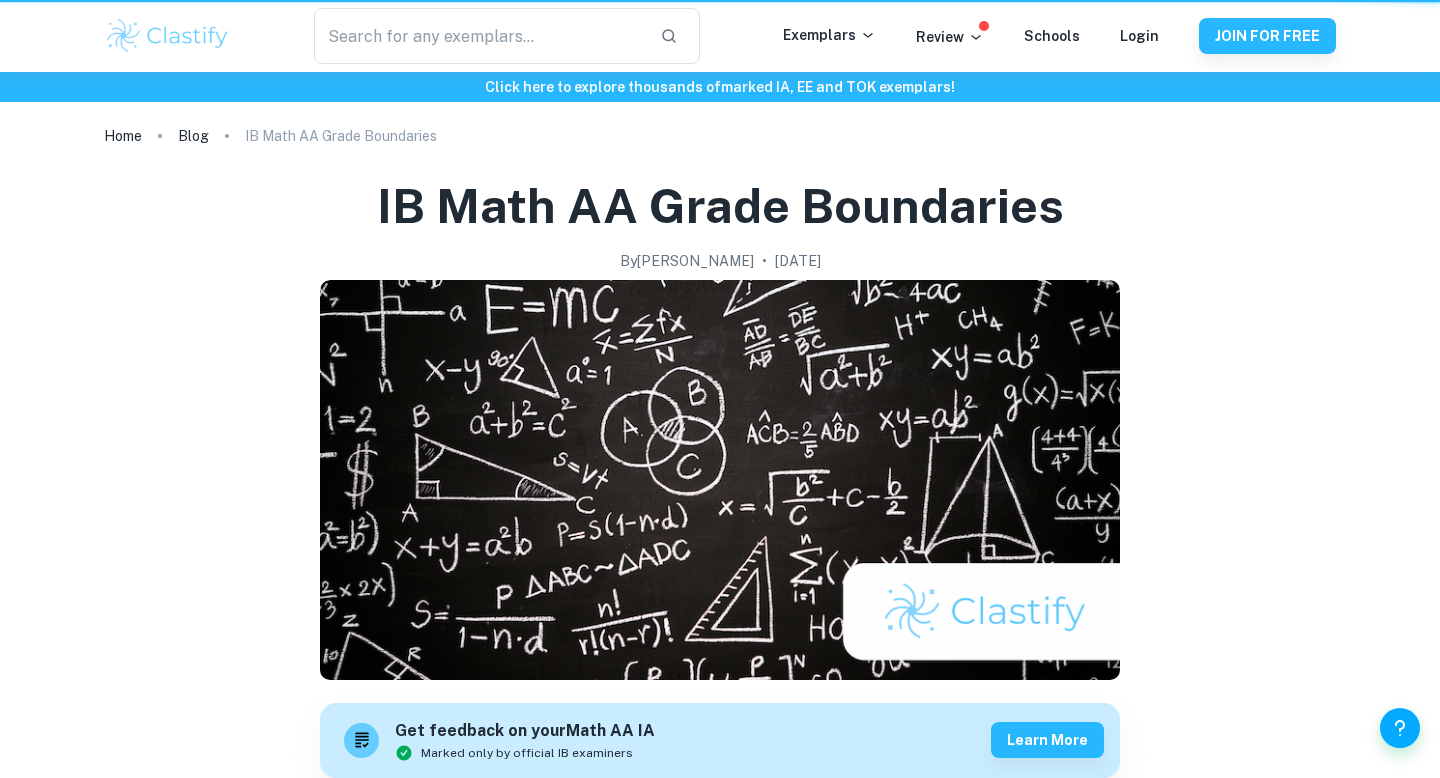 scroll, scrollTop: 0, scrollLeft: 0, axis: both 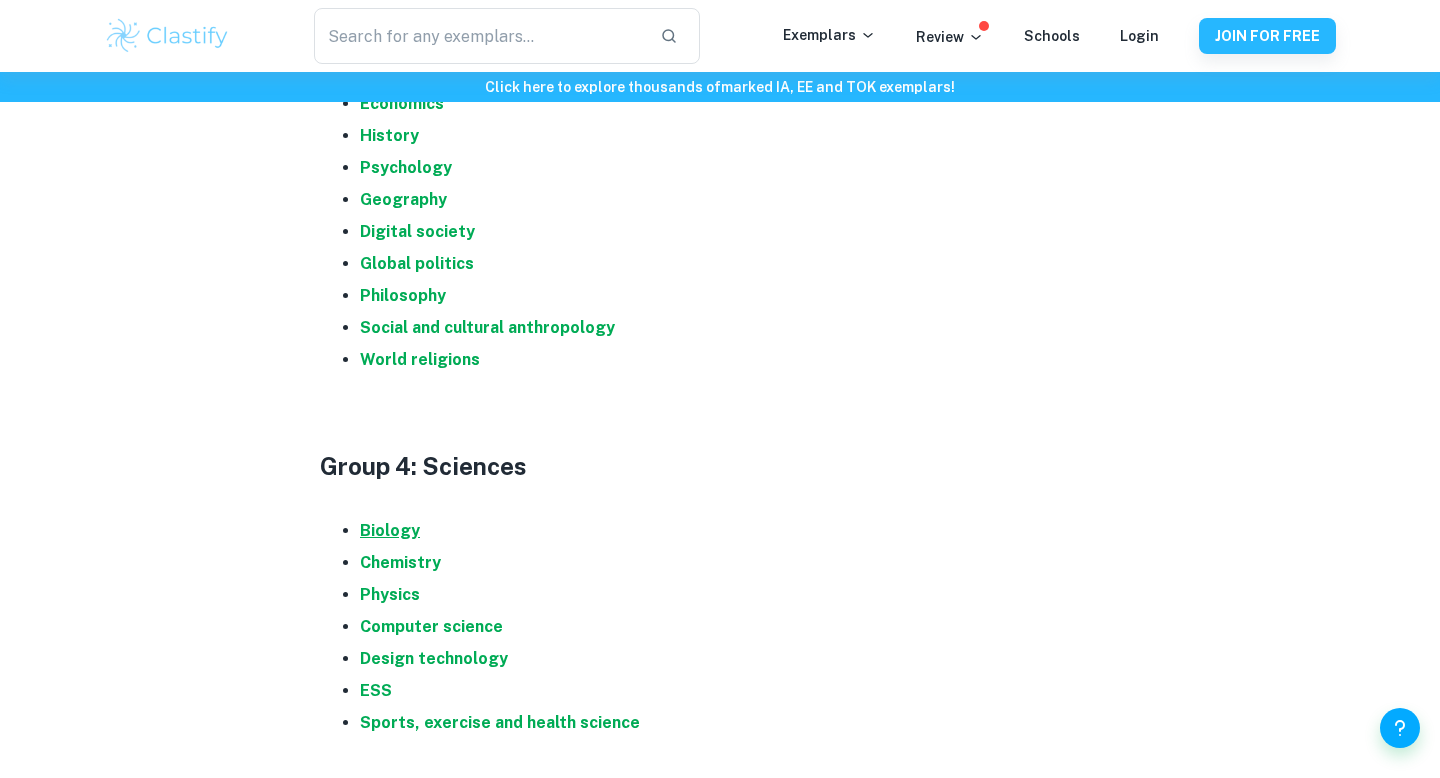 click on "Biology" at bounding box center [390, 530] 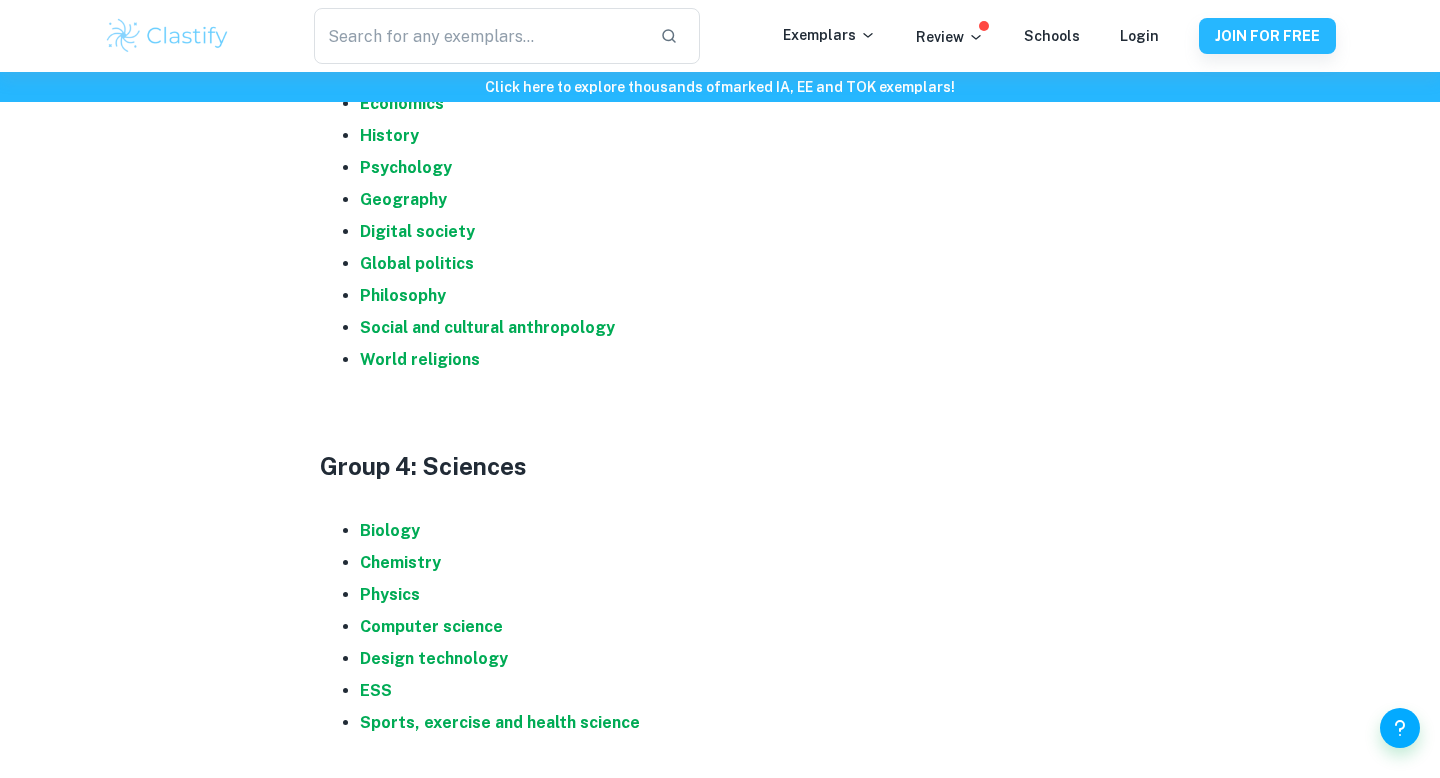 scroll, scrollTop: 1732, scrollLeft: 0, axis: vertical 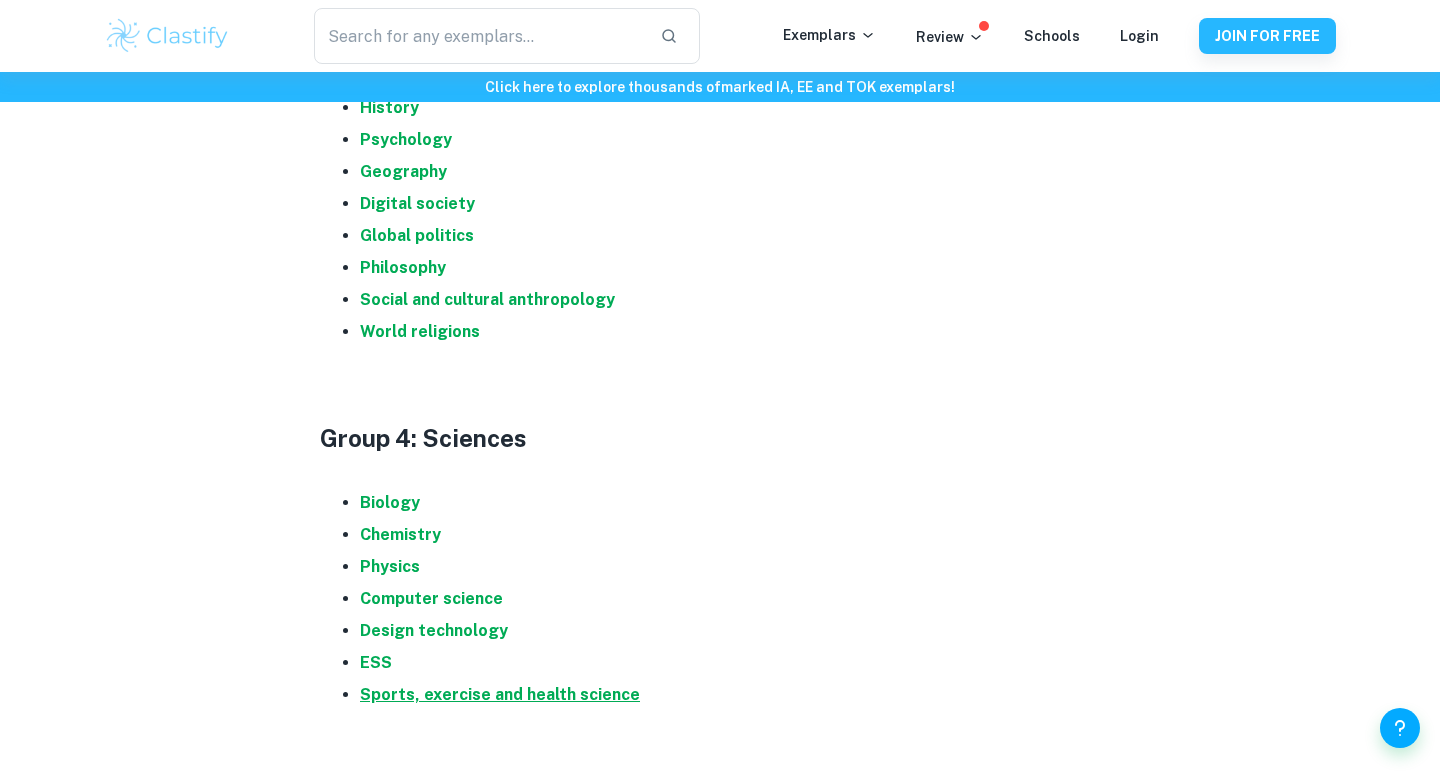 click on "Sports, exercise and health science" at bounding box center (500, 694) 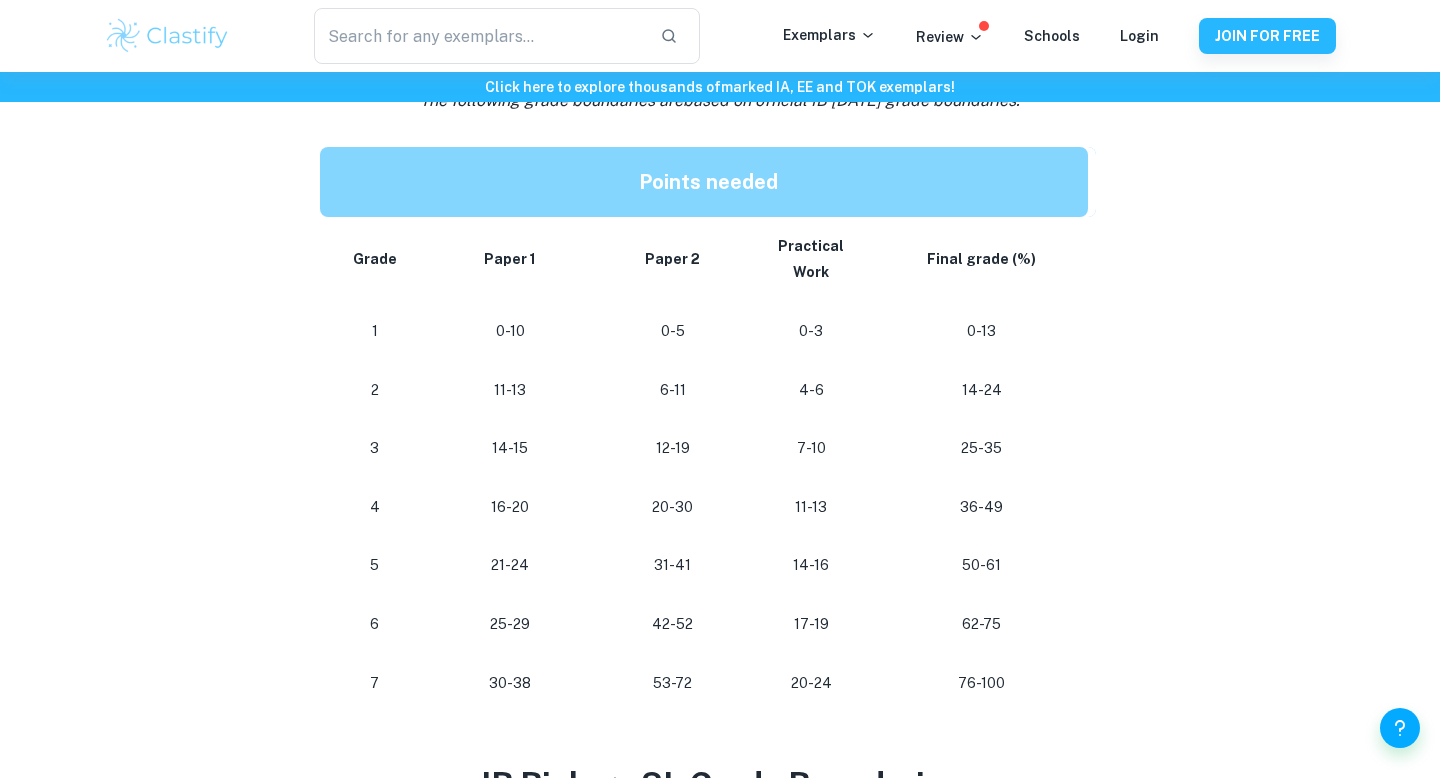 scroll, scrollTop: 1018, scrollLeft: 0, axis: vertical 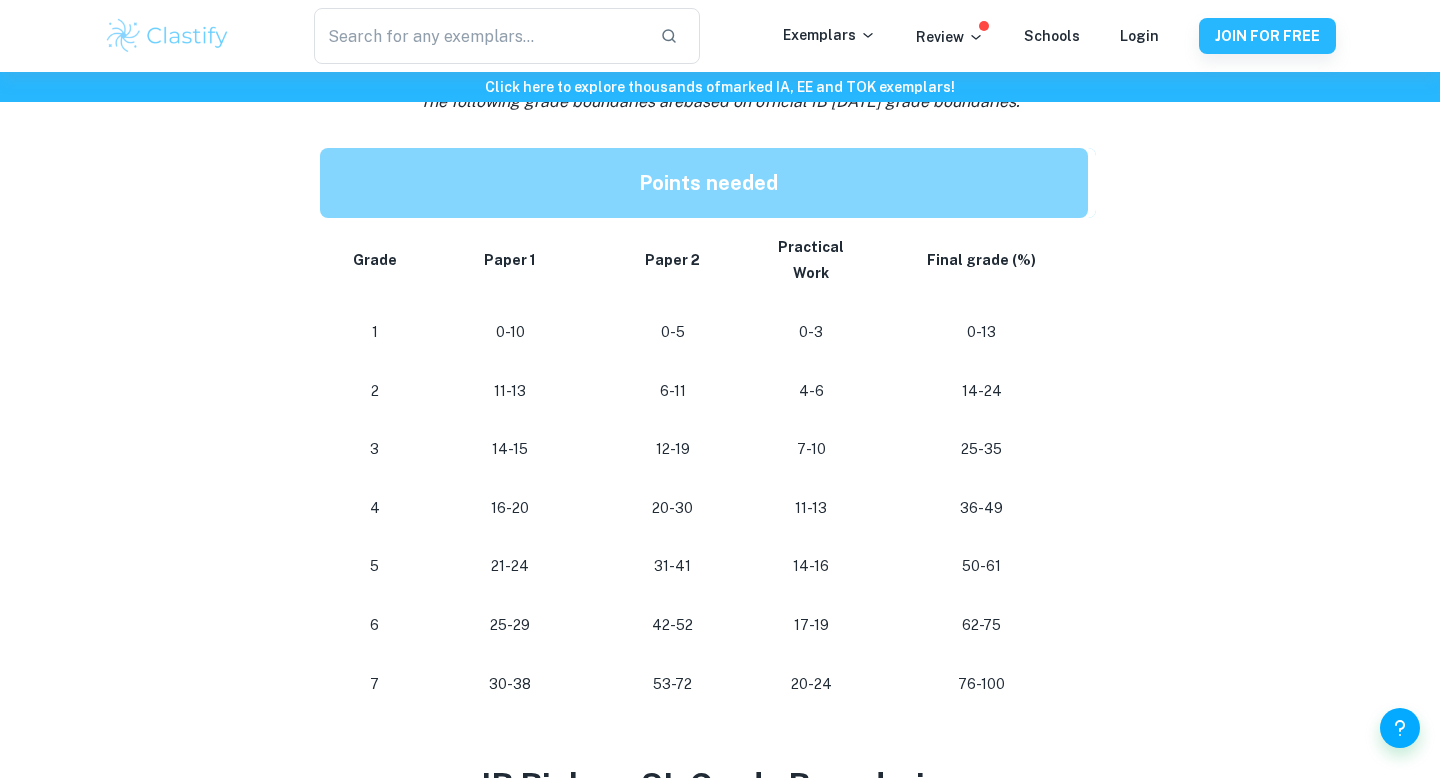 click on "25-29" at bounding box center (510, 625) 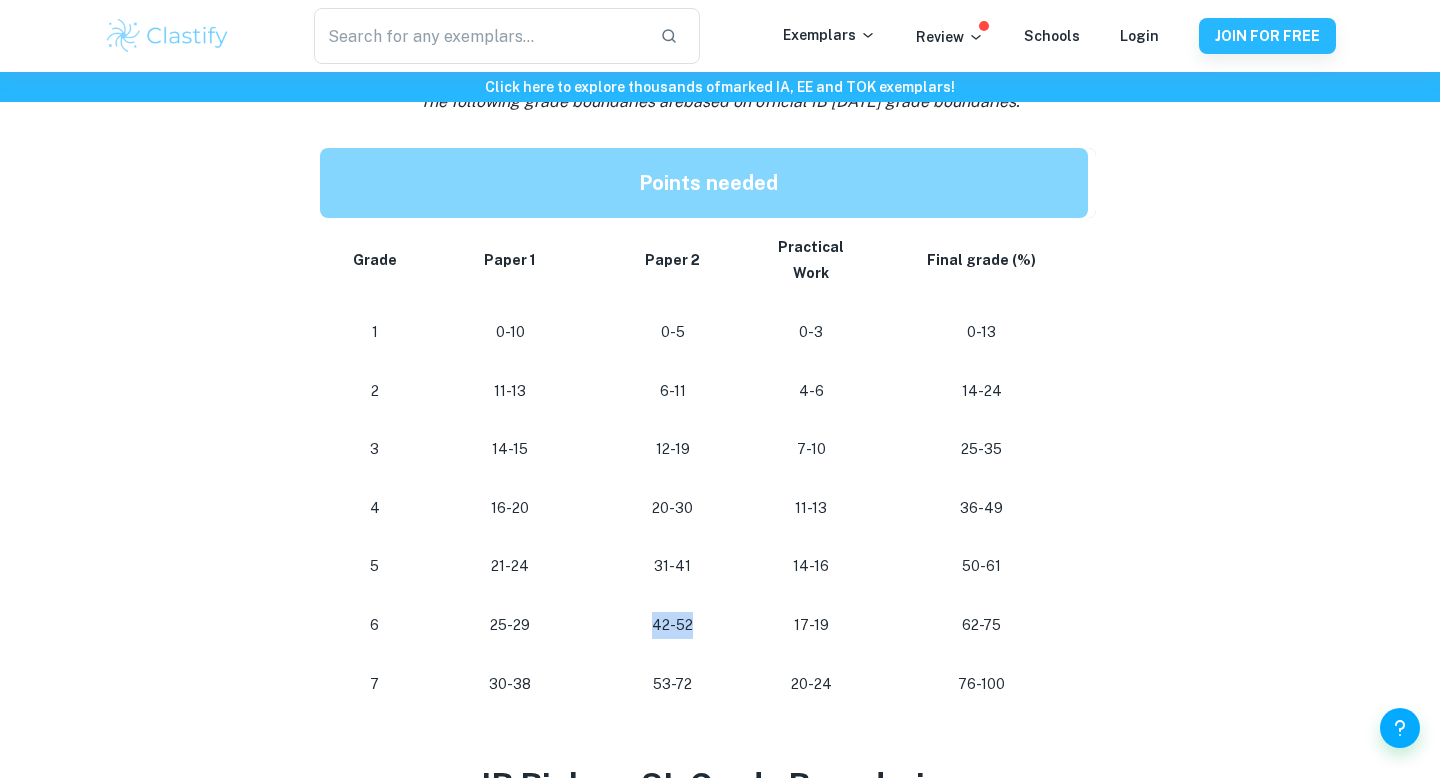 drag, startPoint x: 636, startPoint y: 630, endPoint x: 700, endPoint y: 639, distance: 64.629715 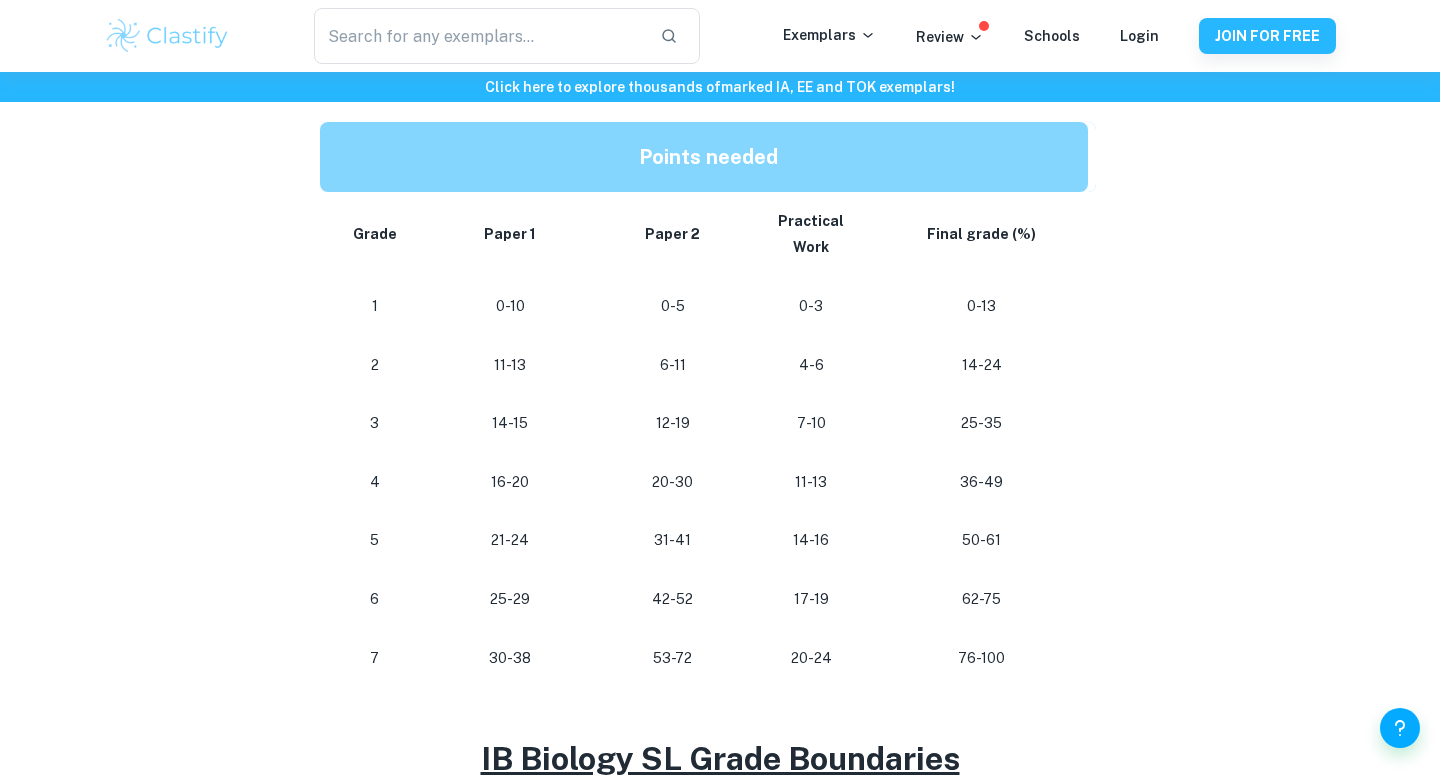 scroll, scrollTop: 1050, scrollLeft: 0, axis: vertical 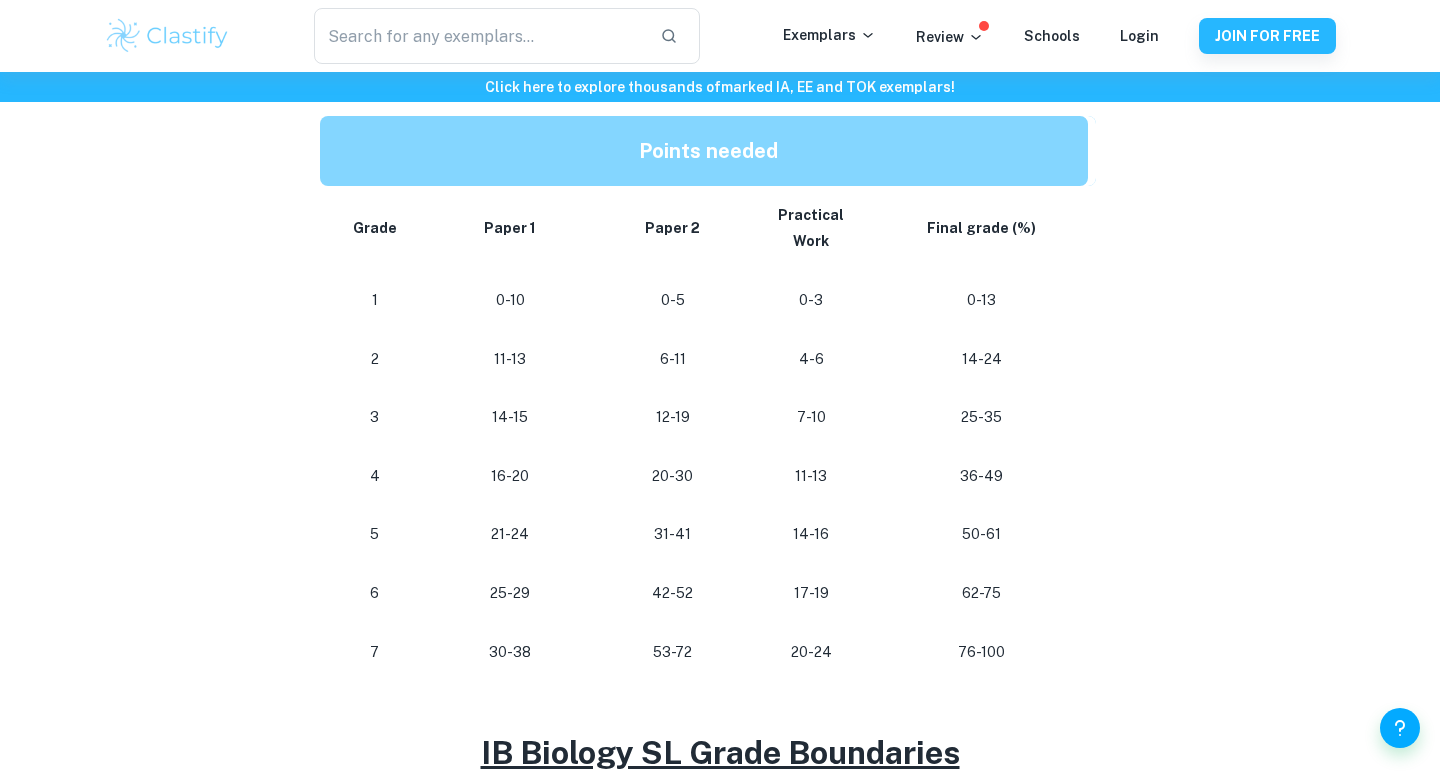 click on "42-52" at bounding box center (672, 593) 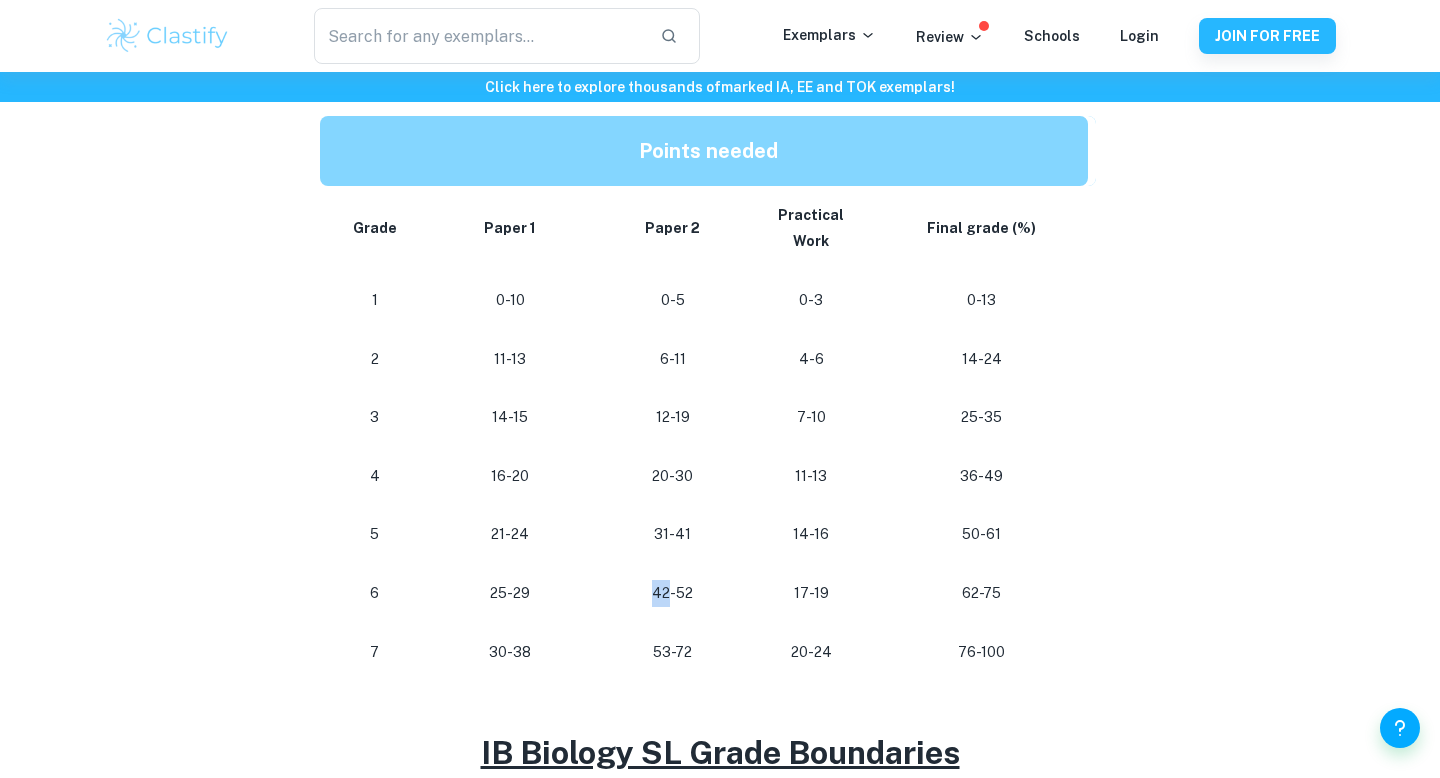 click on "42-52" at bounding box center (672, 593) 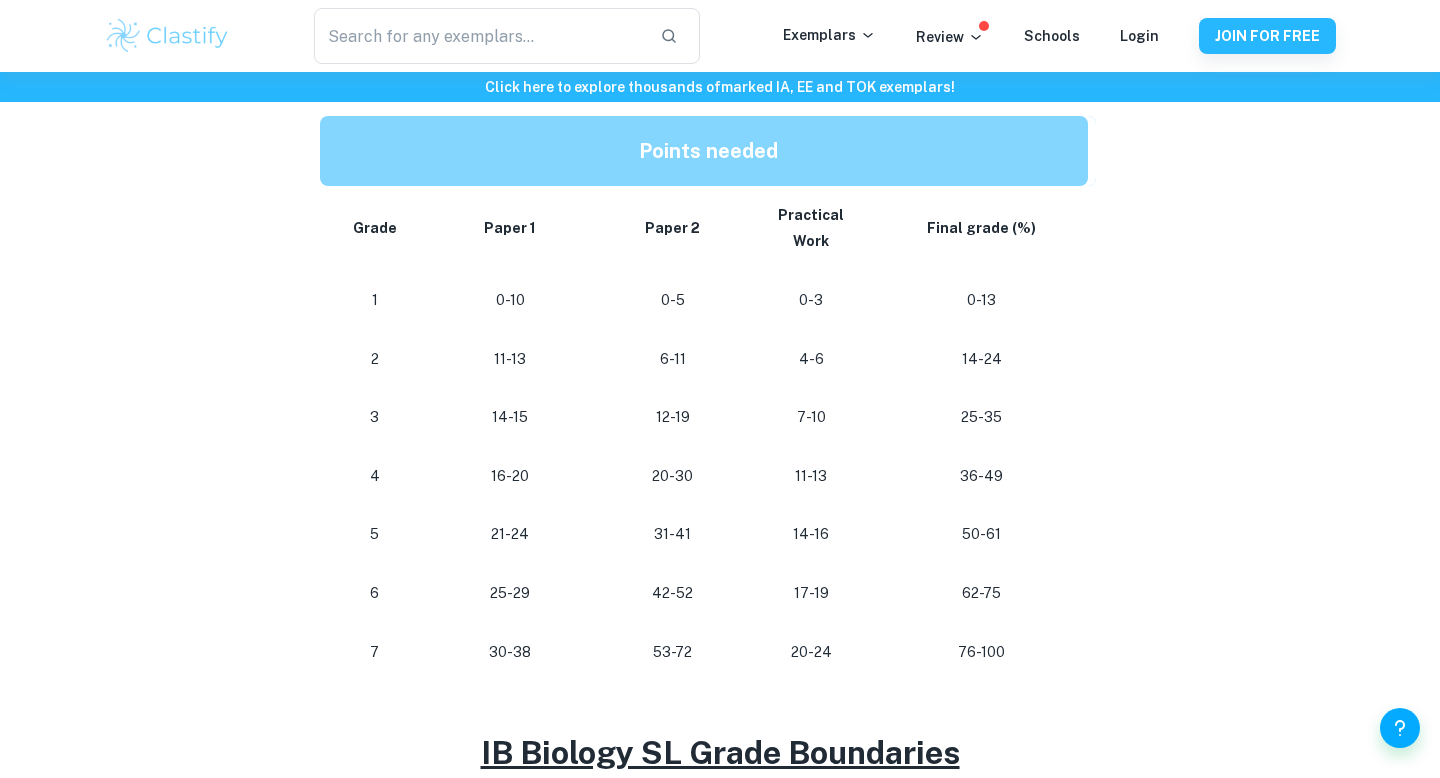 click on "42-52" at bounding box center (672, 593) 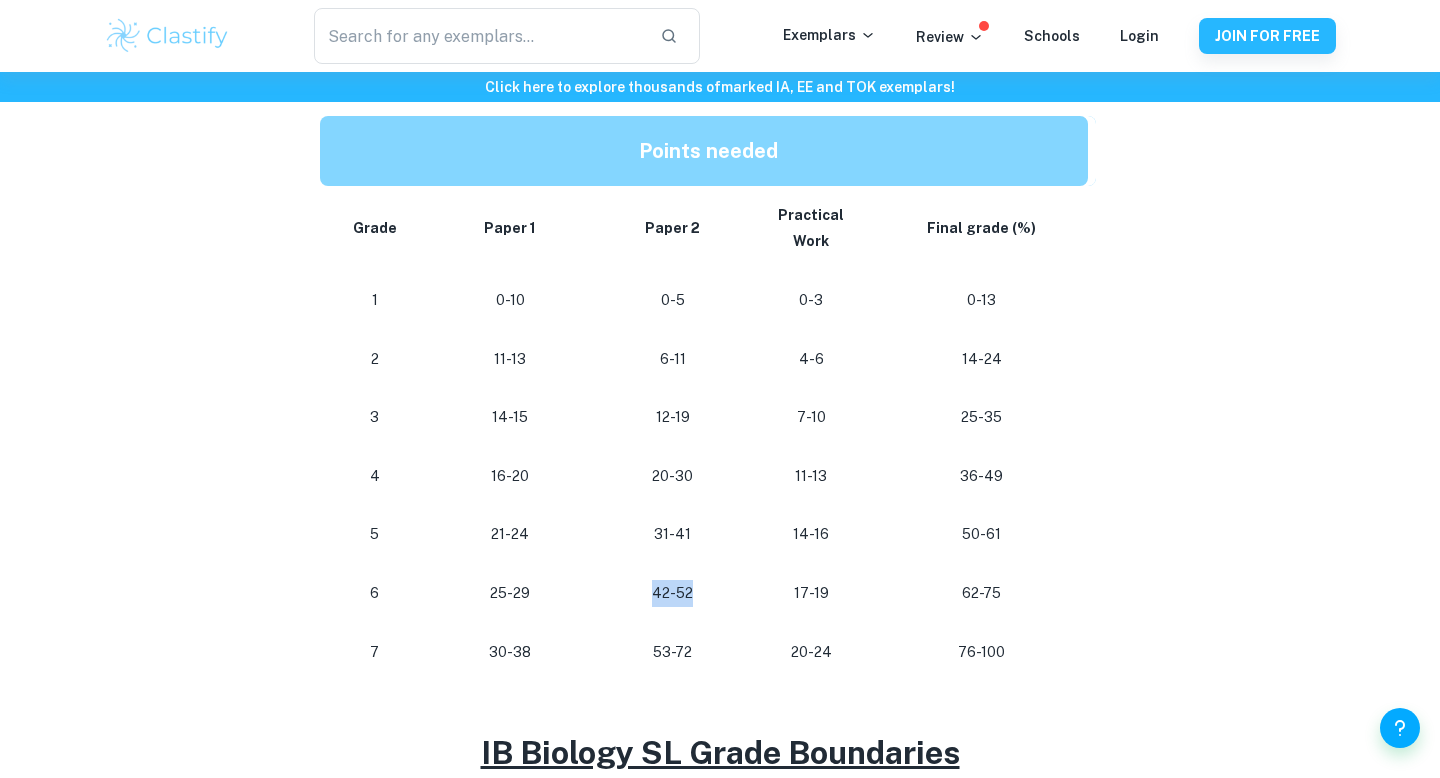 drag, startPoint x: 735, startPoint y: 585, endPoint x: 668, endPoint y: 607, distance: 70.5195 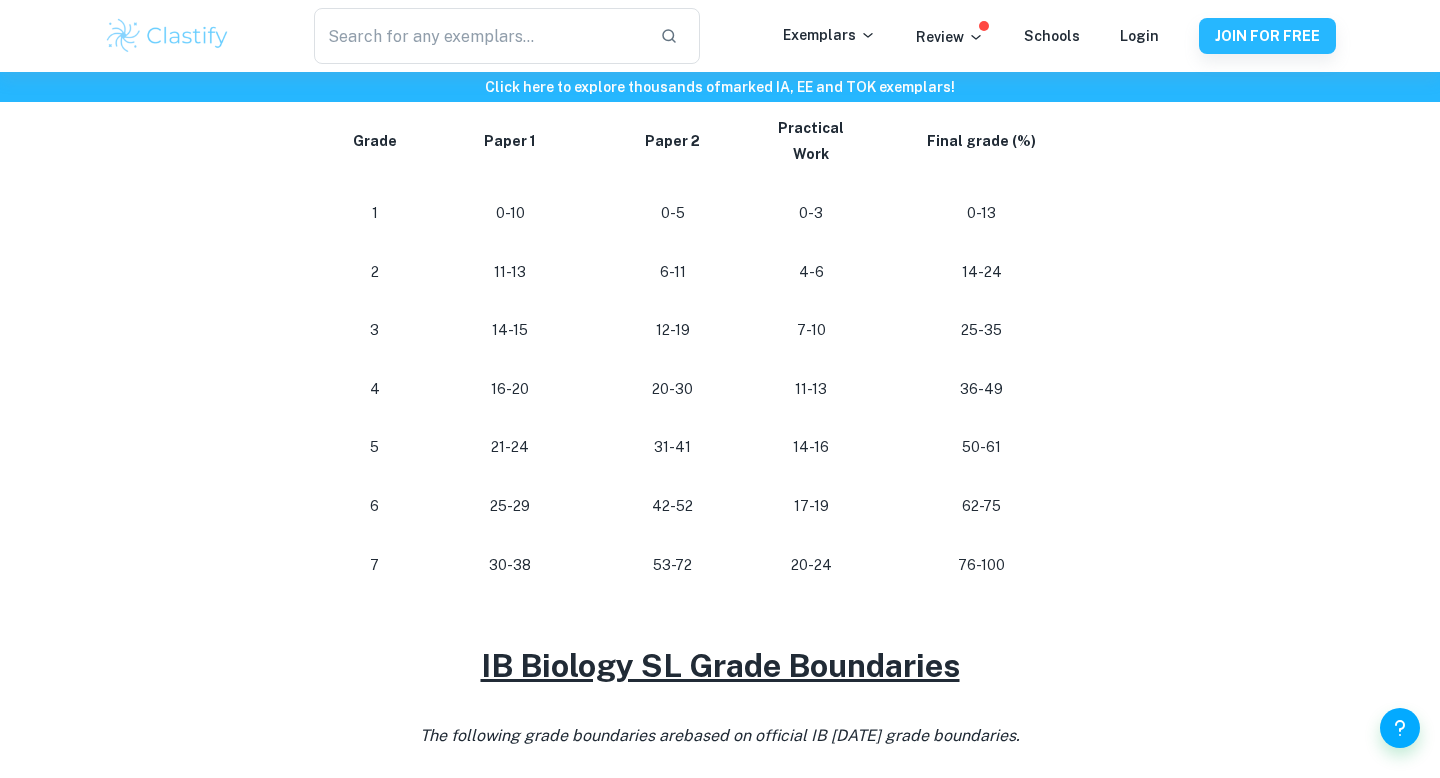 scroll, scrollTop: 1126, scrollLeft: 0, axis: vertical 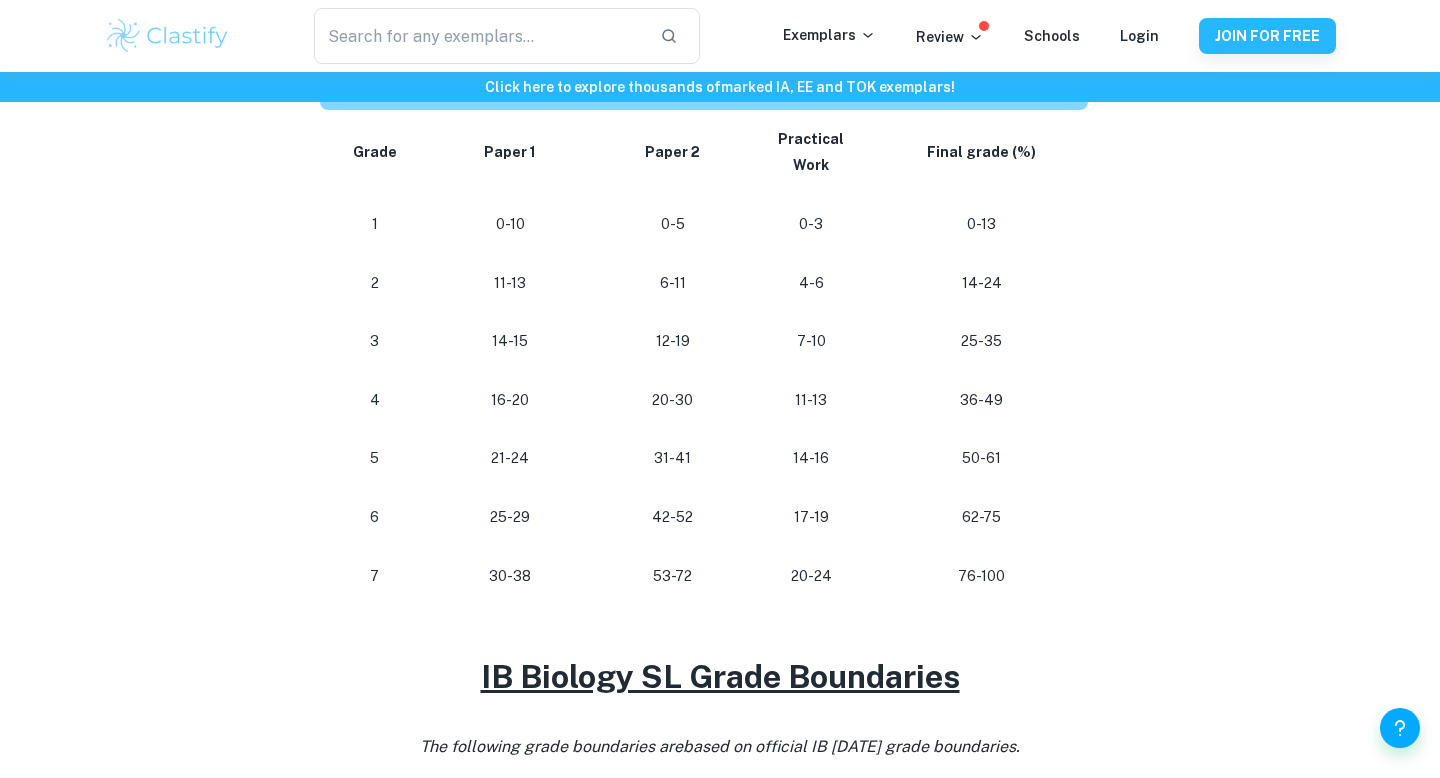 click on "25-29" at bounding box center [510, 517] 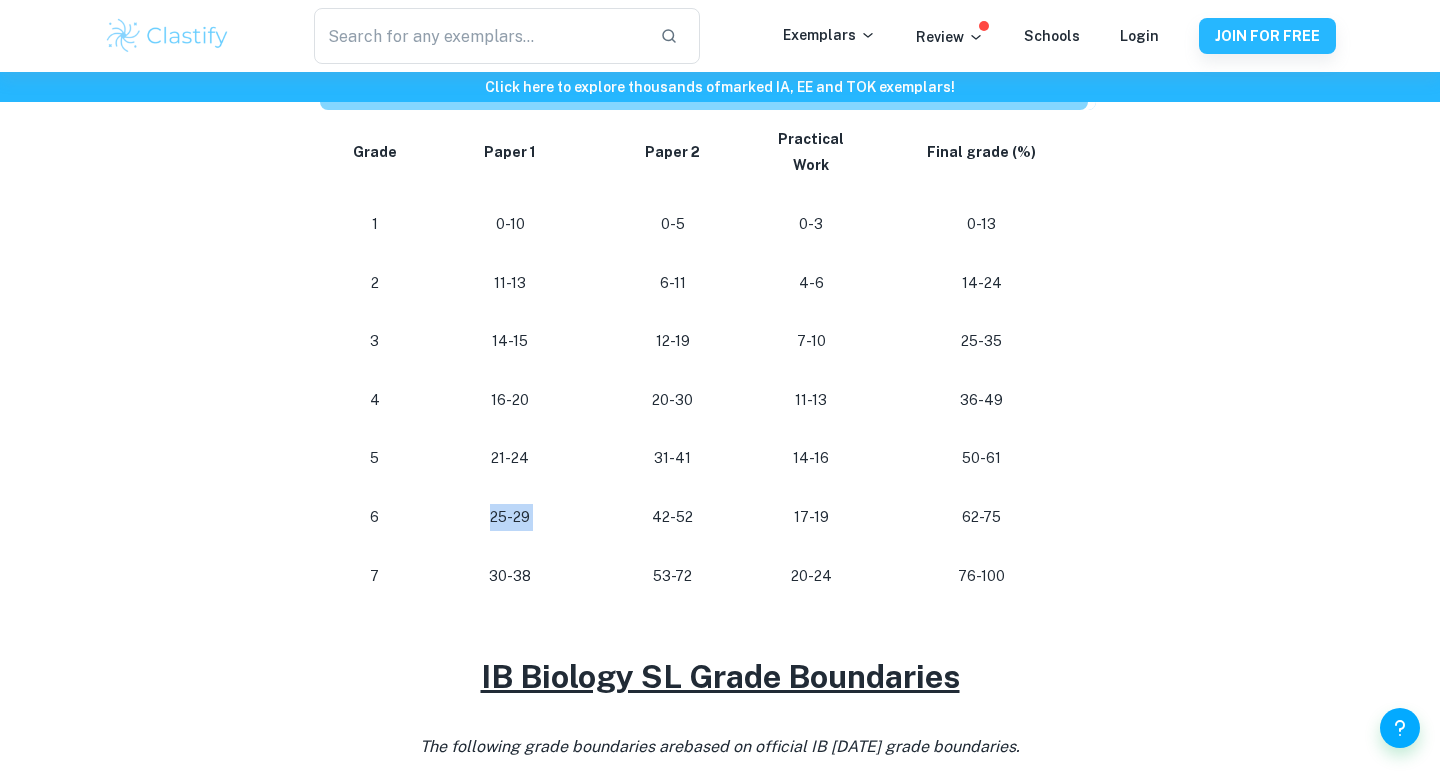 click on "25-29" at bounding box center (510, 517) 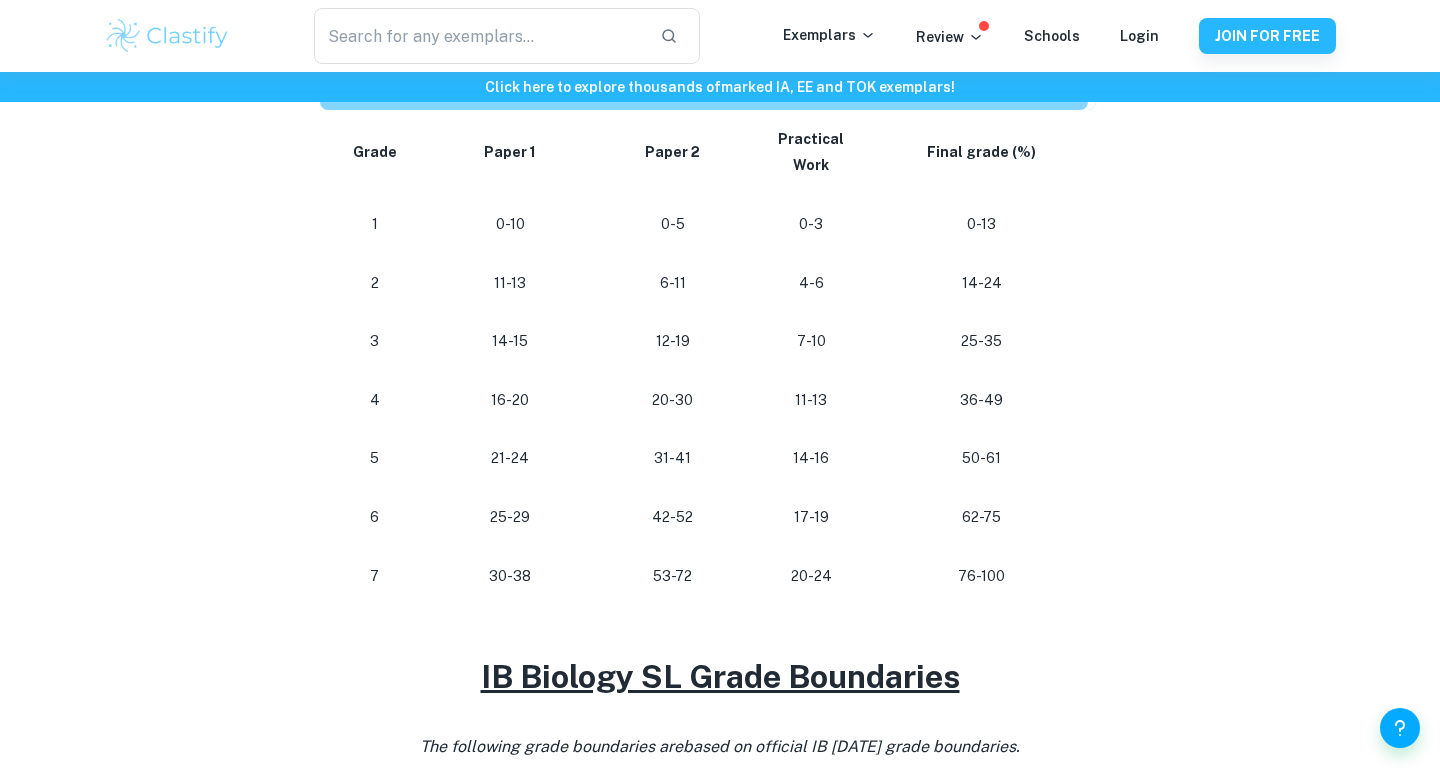 click on "25-29" at bounding box center [510, 517] 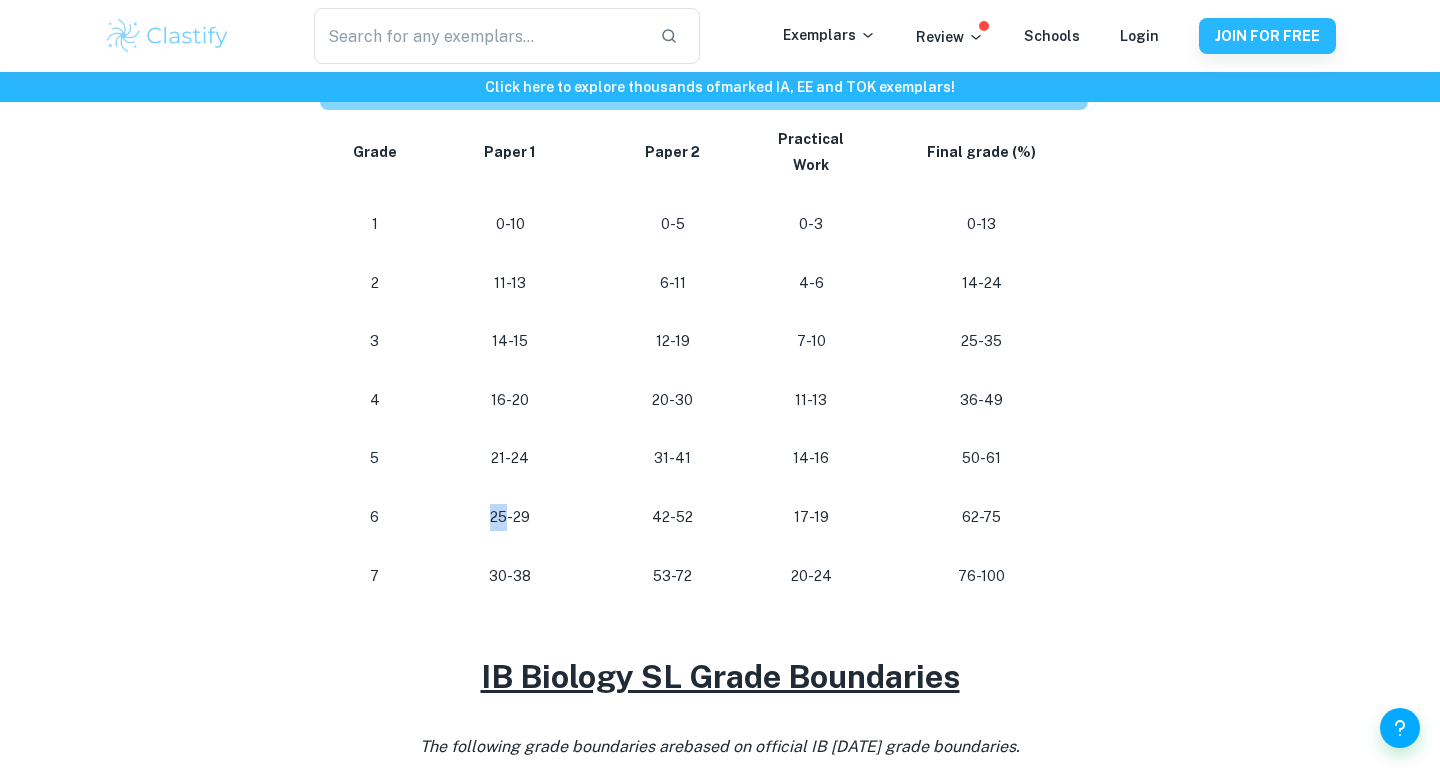 click on "25-29" at bounding box center [510, 517] 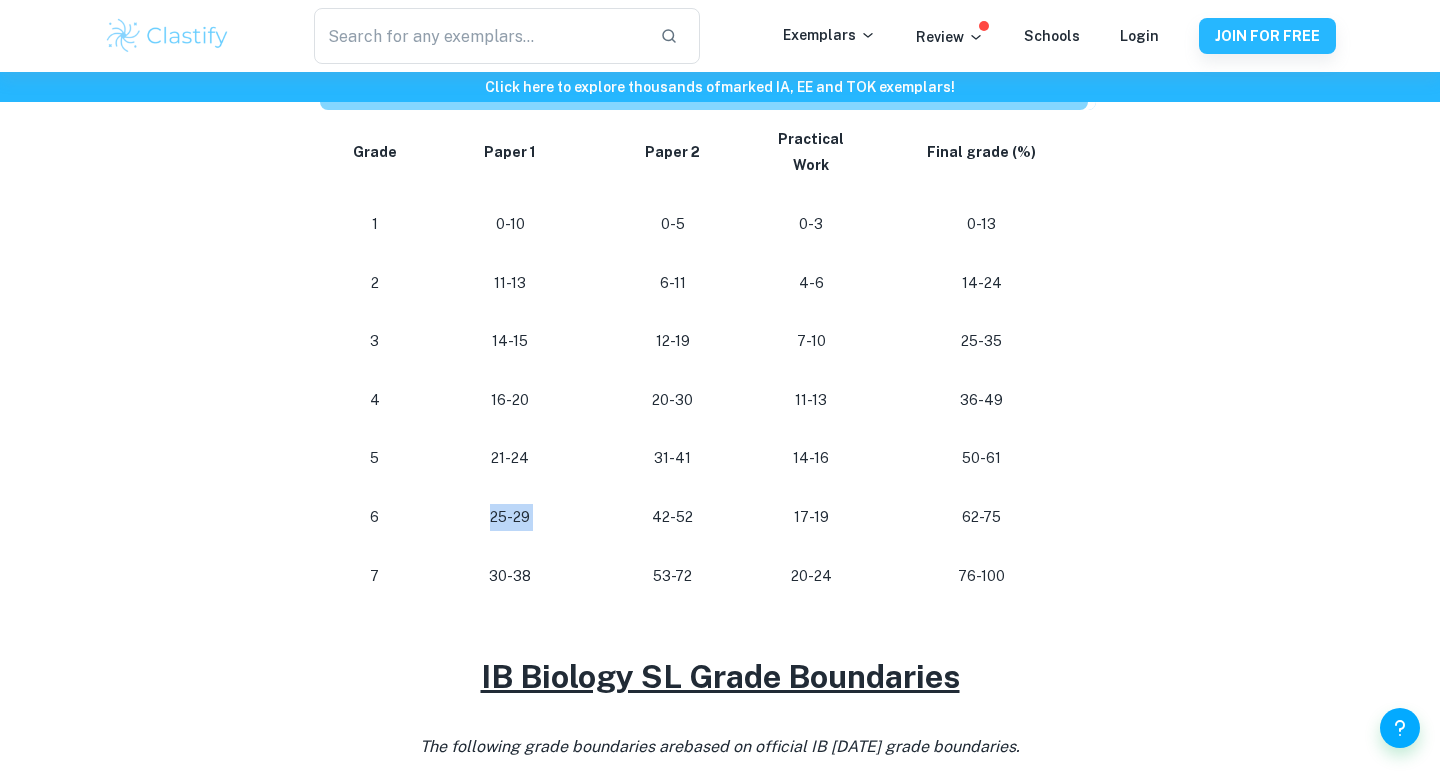 click on "25-29" at bounding box center (510, 517) 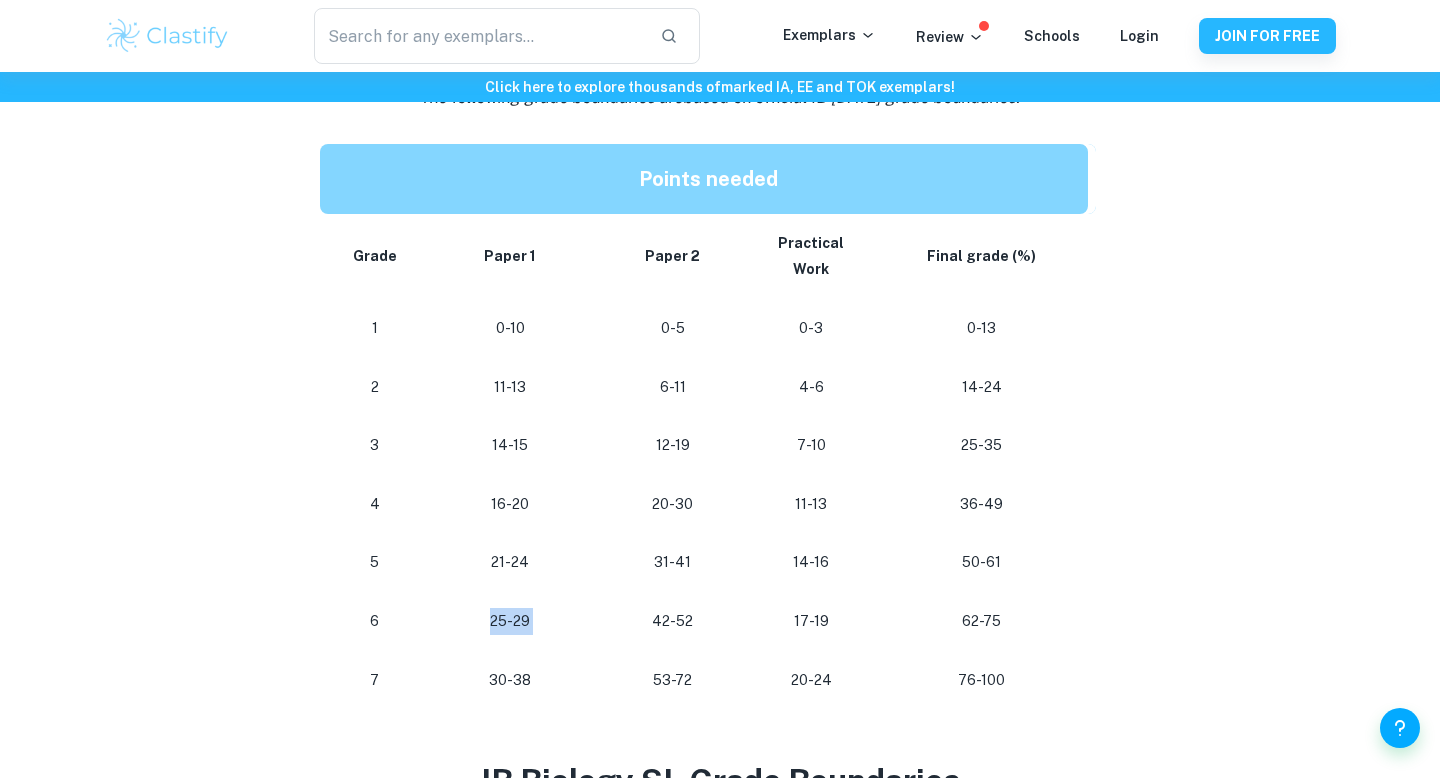 scroll, scrollTop: 1023, scrollLeft: 0, axis: vertical 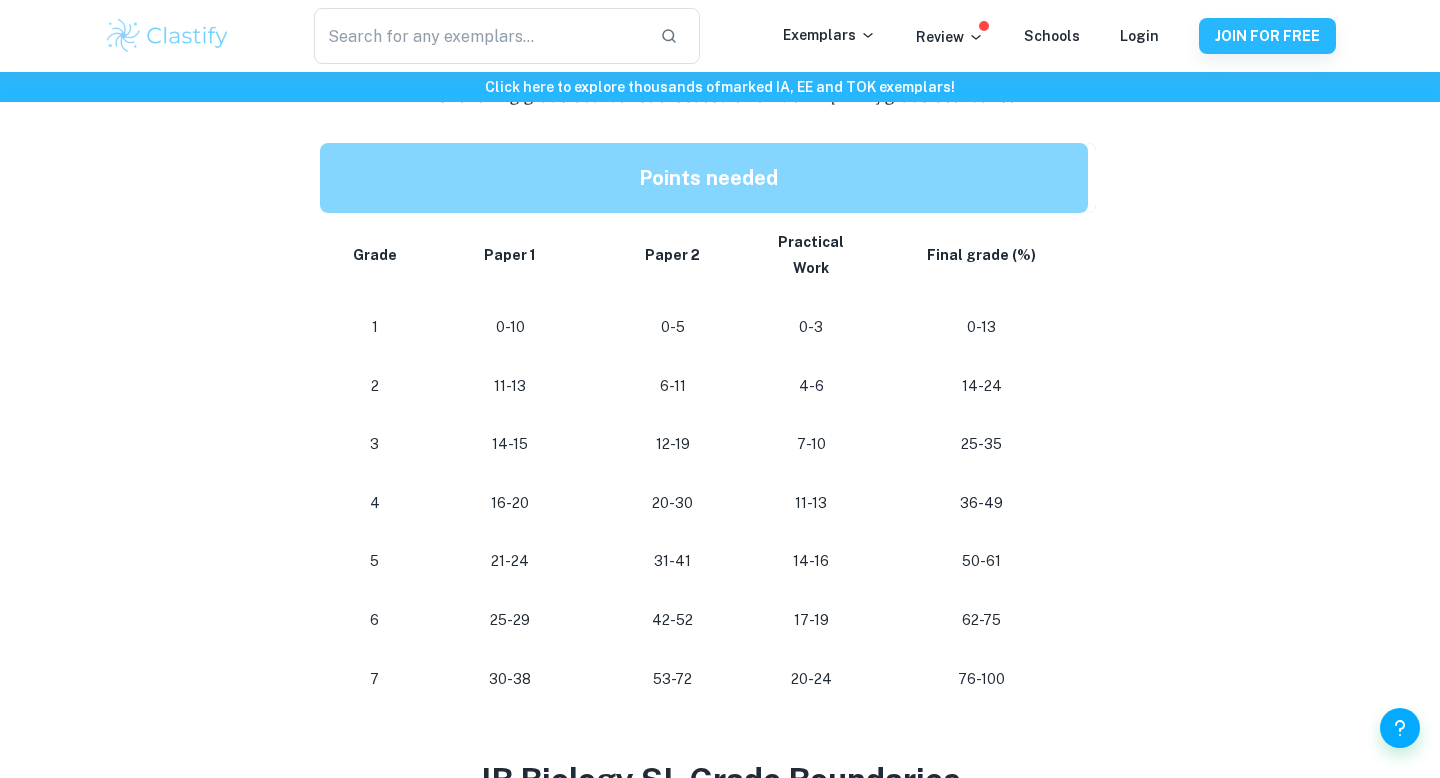 click on "17-19" at bounding box center (811, 620) 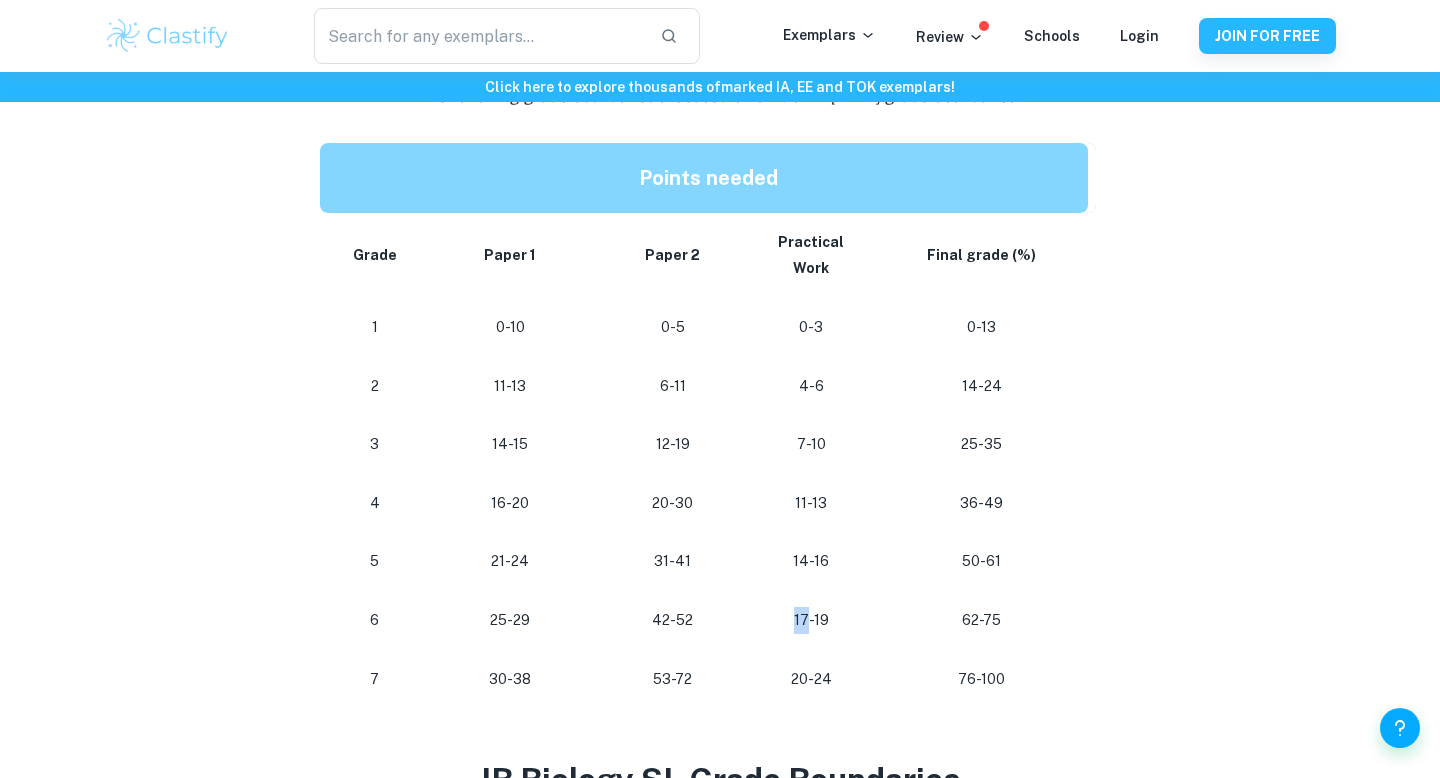click on "17-19" at bounding box center (811, 620) 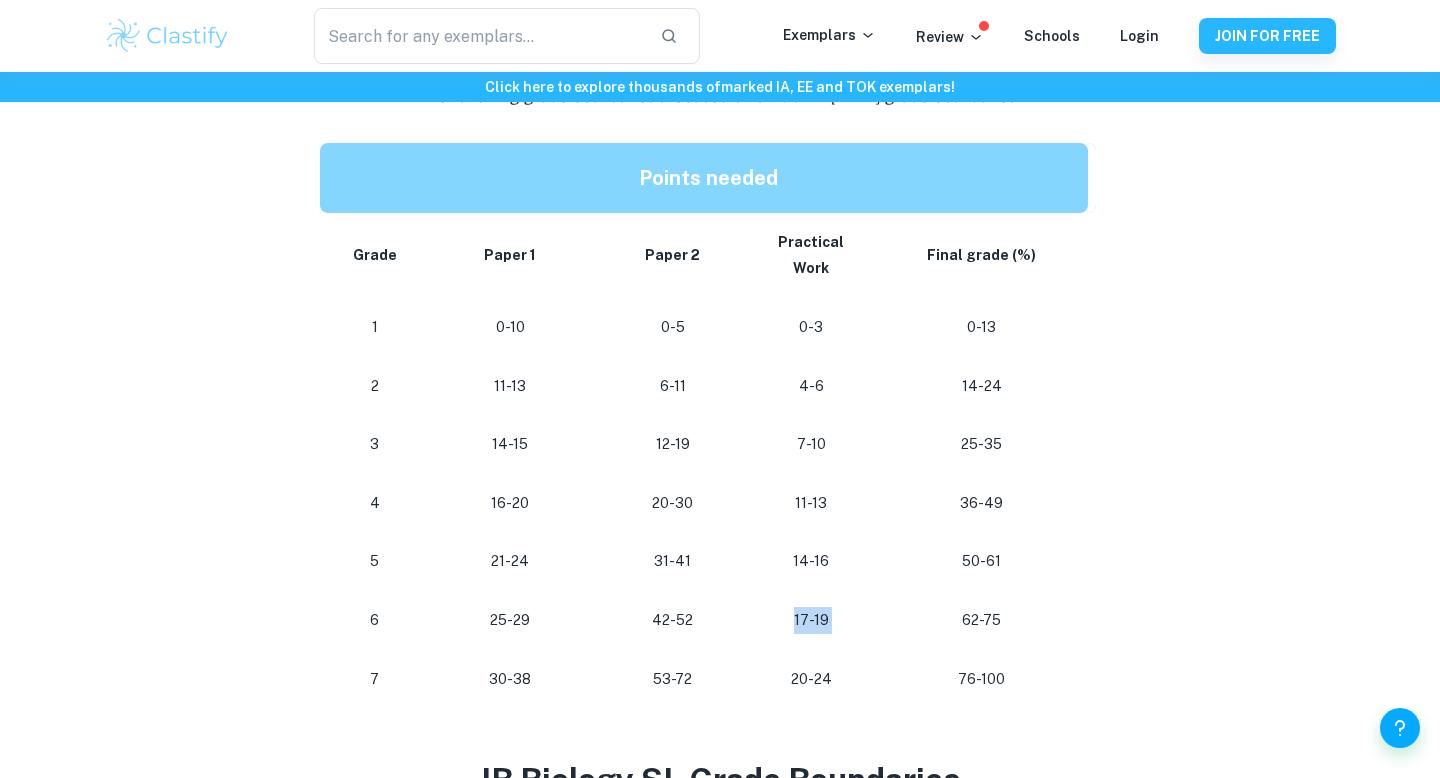 click on "17-19" at bounding box center [811, 620] 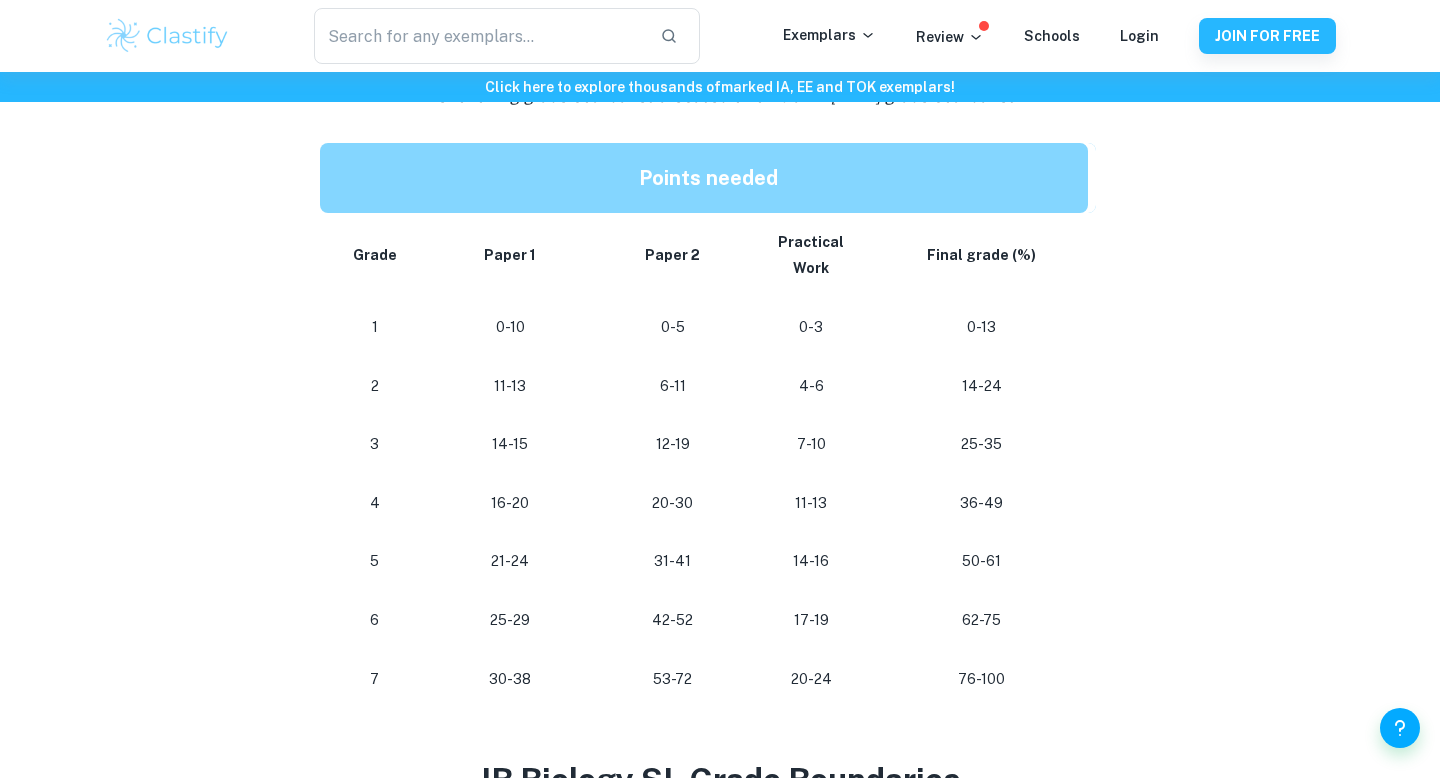 click on "17-19" at bounding box center [811, 620] 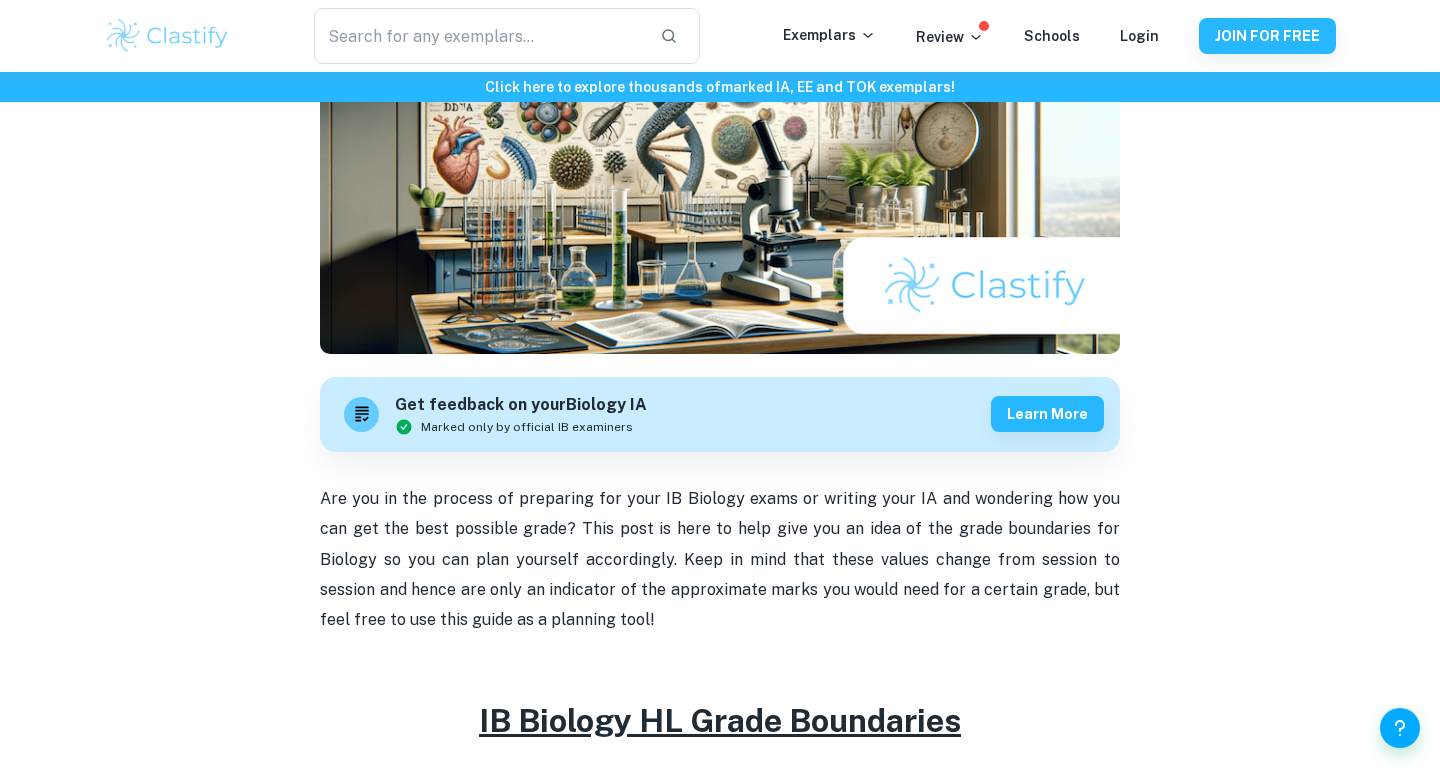 scroll, scrollTop: 0, scrollLeft: 0, axis: both 